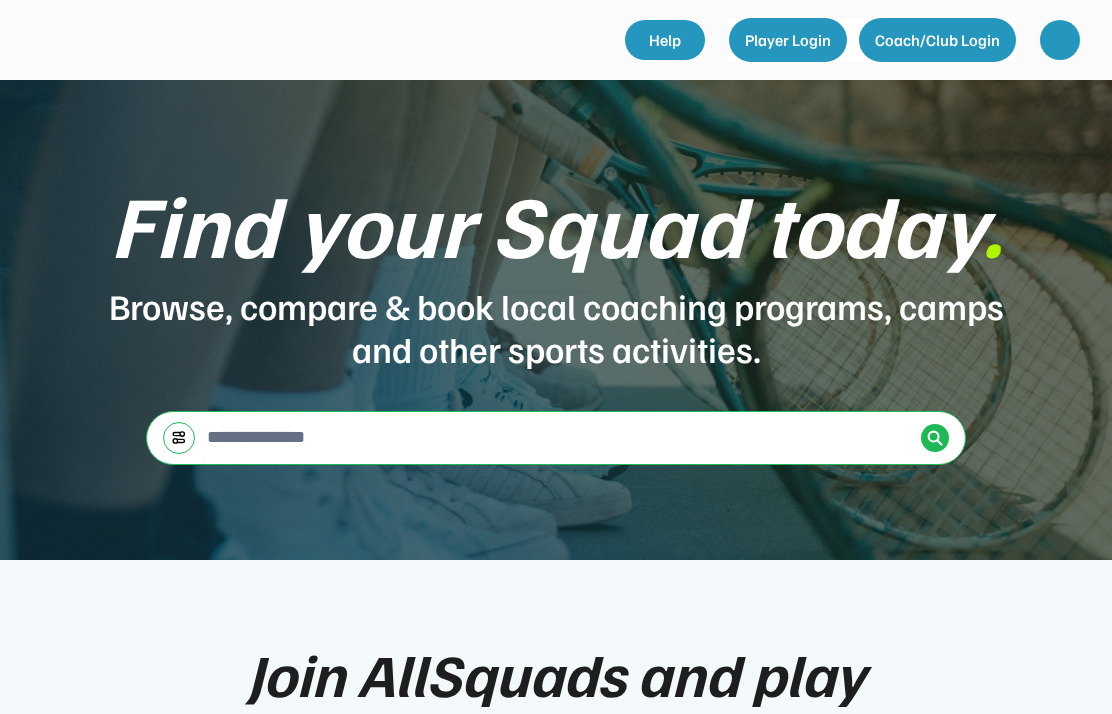 scroll, scrollTop: 0, scrollLeft: 0, axis: both 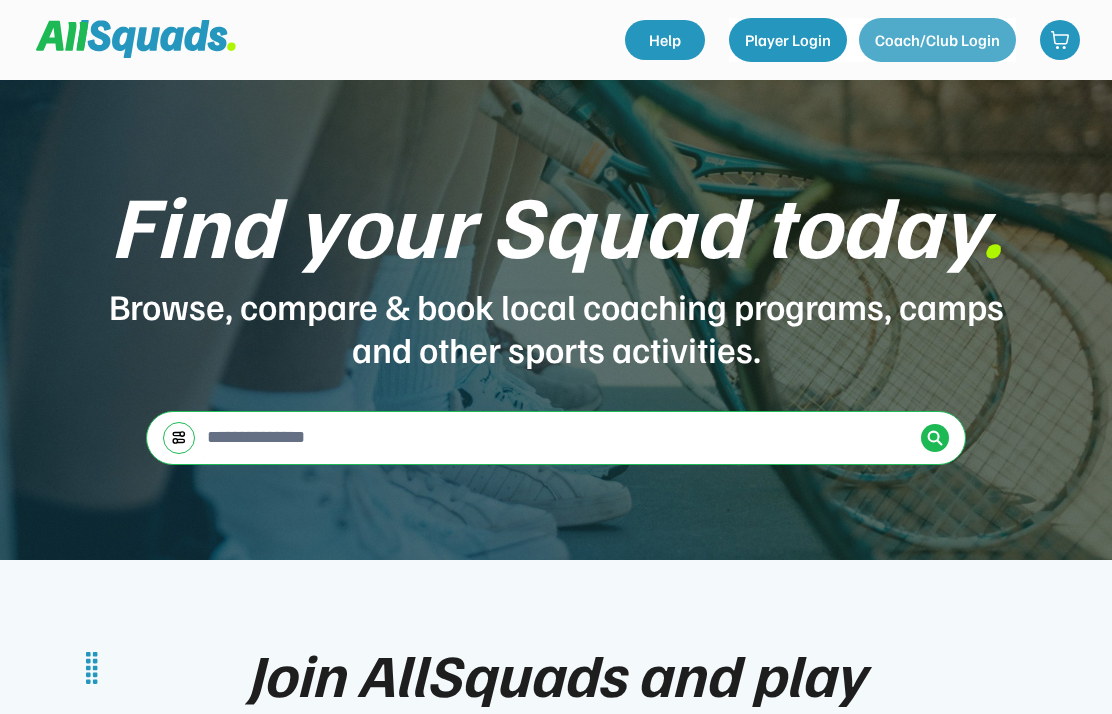 click on "Coach/Club Login" at bounding box center [937, 40] 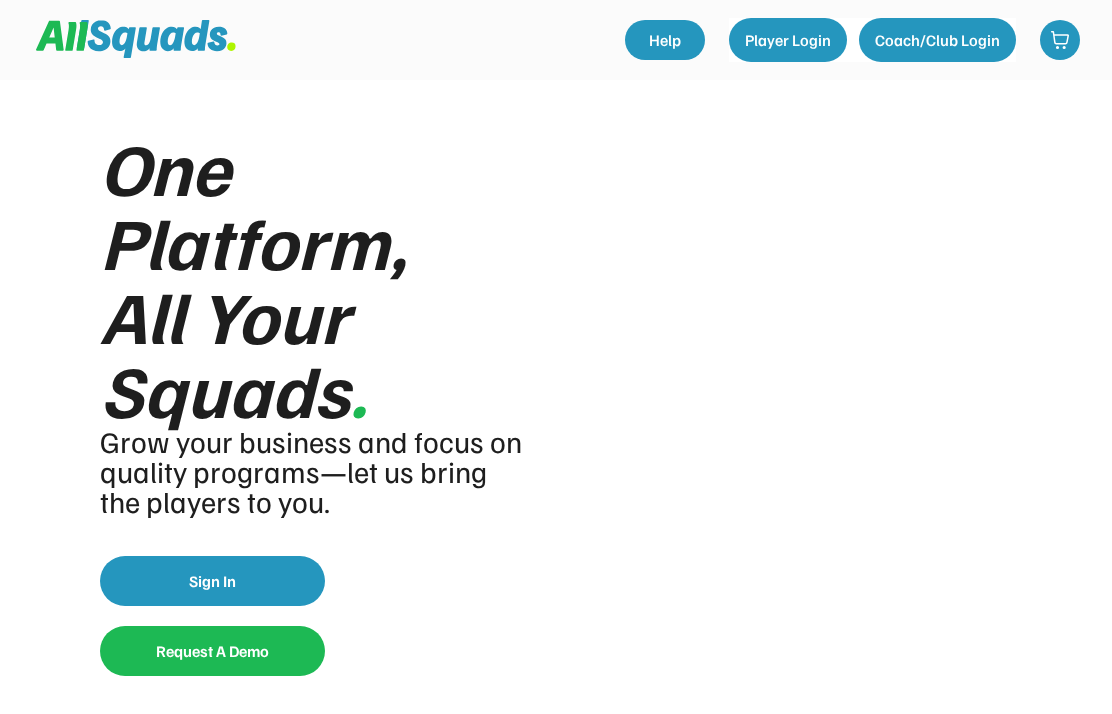 scroll, scrollTop: 0, scrollLeft: 0, axis: both 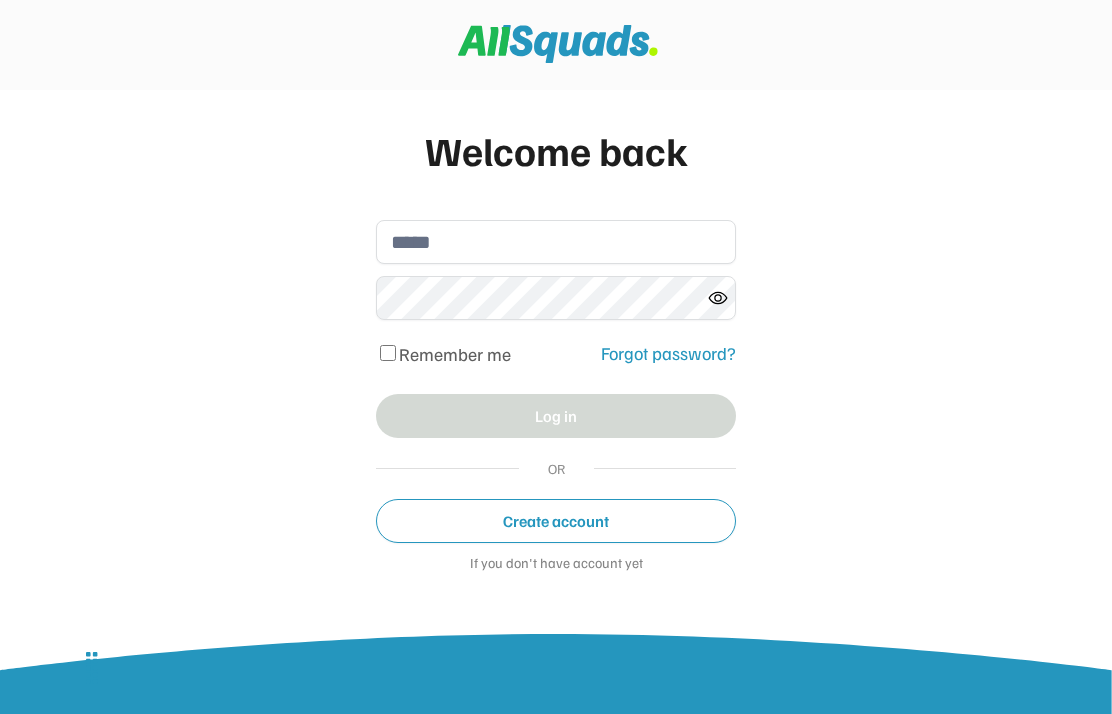click at bounding box center (556, 242) 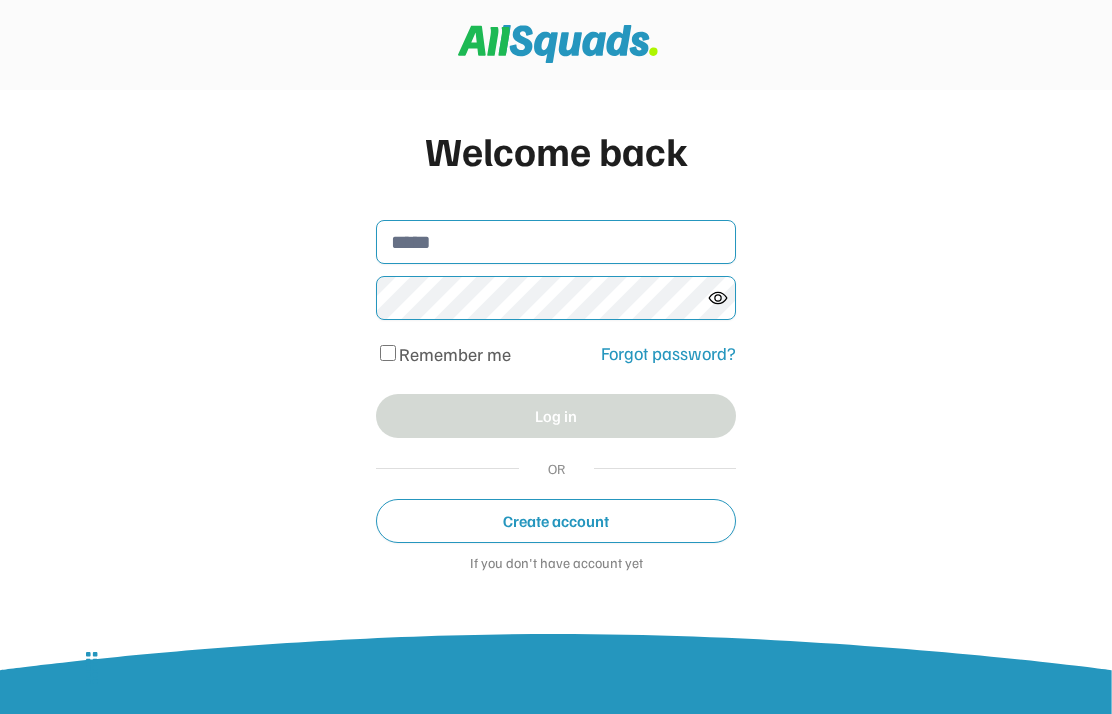 type on "**********" 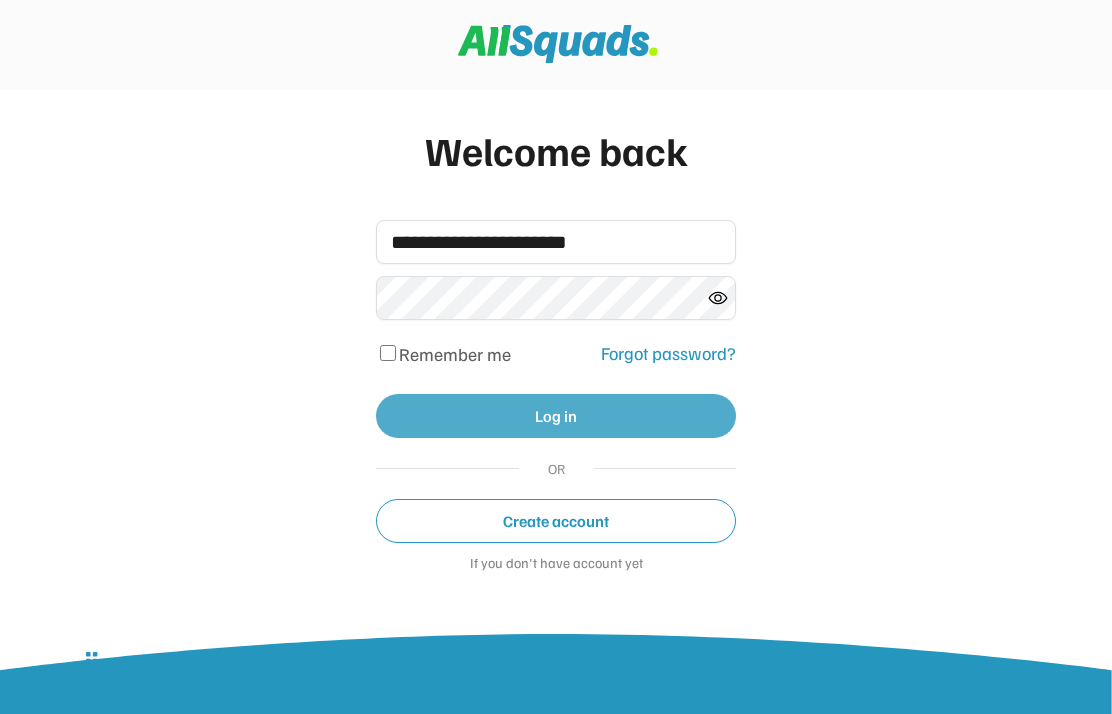 click on "Log in" at bounding box center (556, 416) 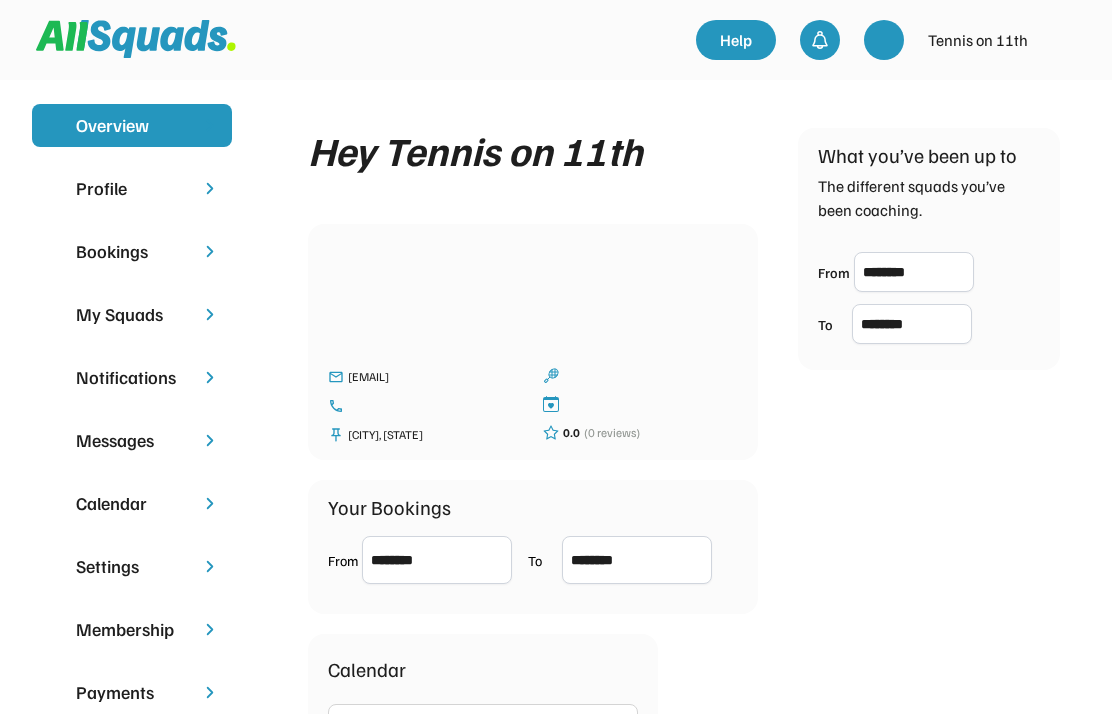 scroll, scrollTop: 0, scrollLeft: 0, axis: both 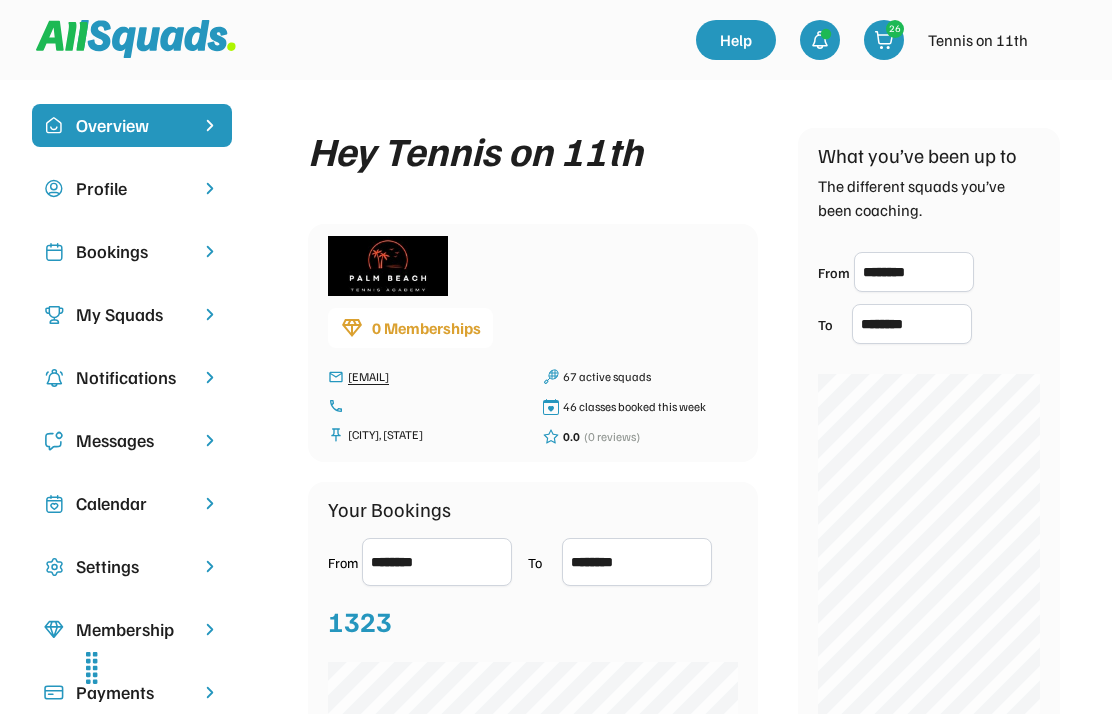 click on "Bookings" at bounding box center [132, 251] 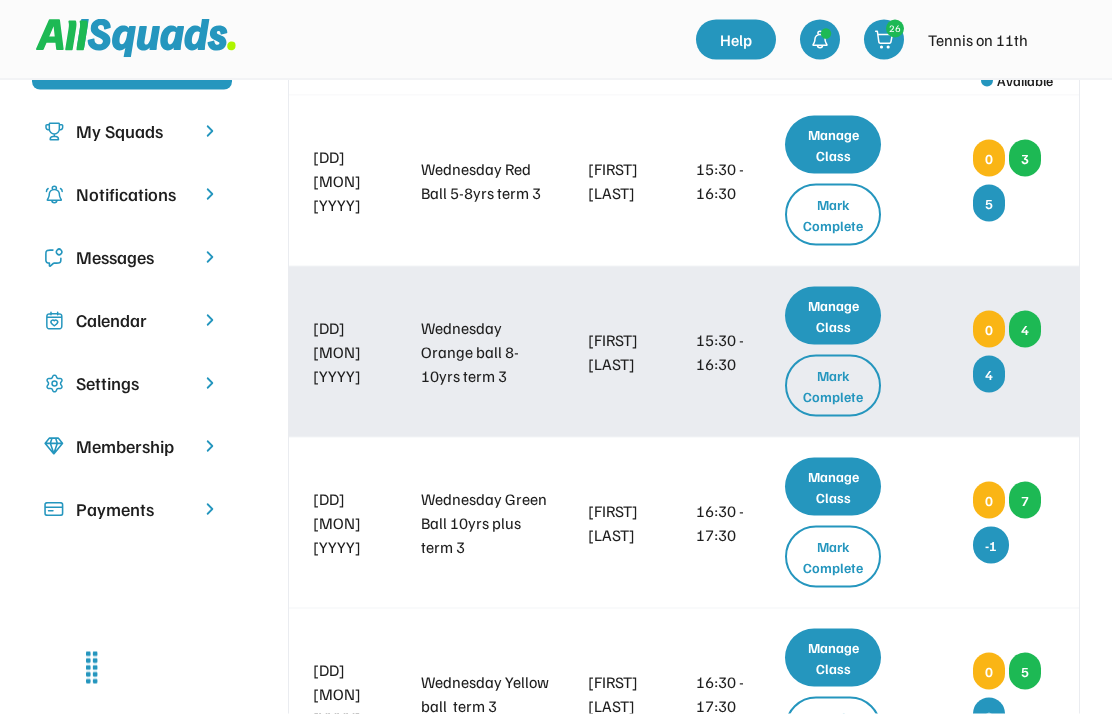 scroll, scrollTop: 184, scrollLeft: 0, axis: vertical 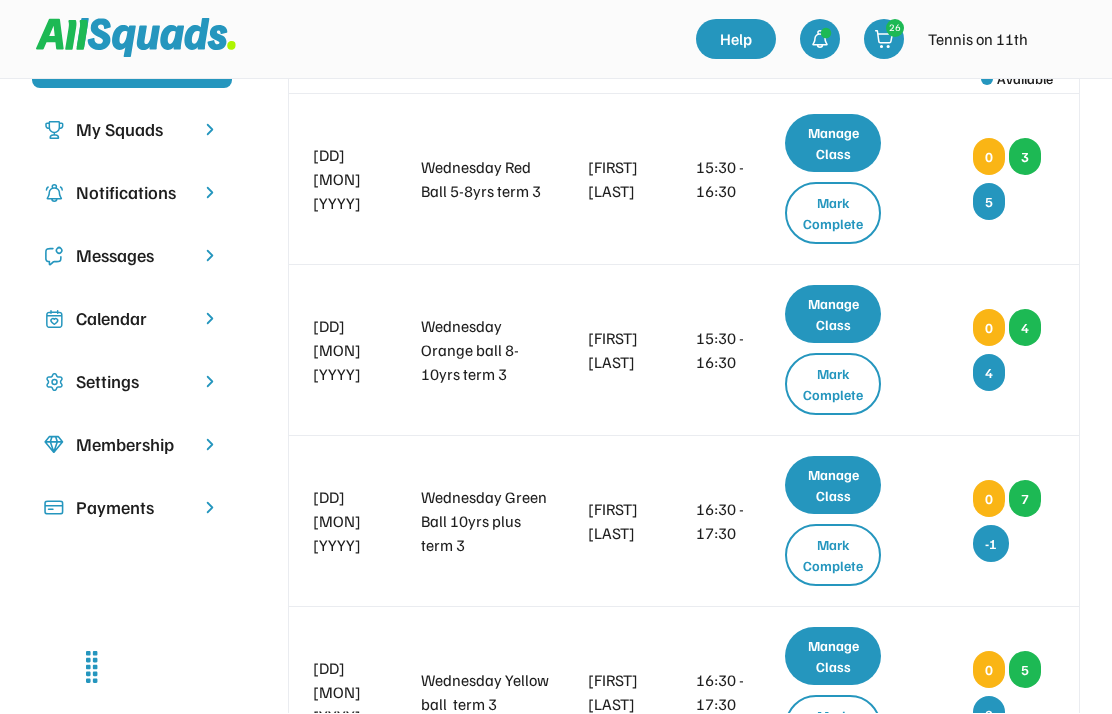 click on "Manage Class" at bounding box center [833, 315] 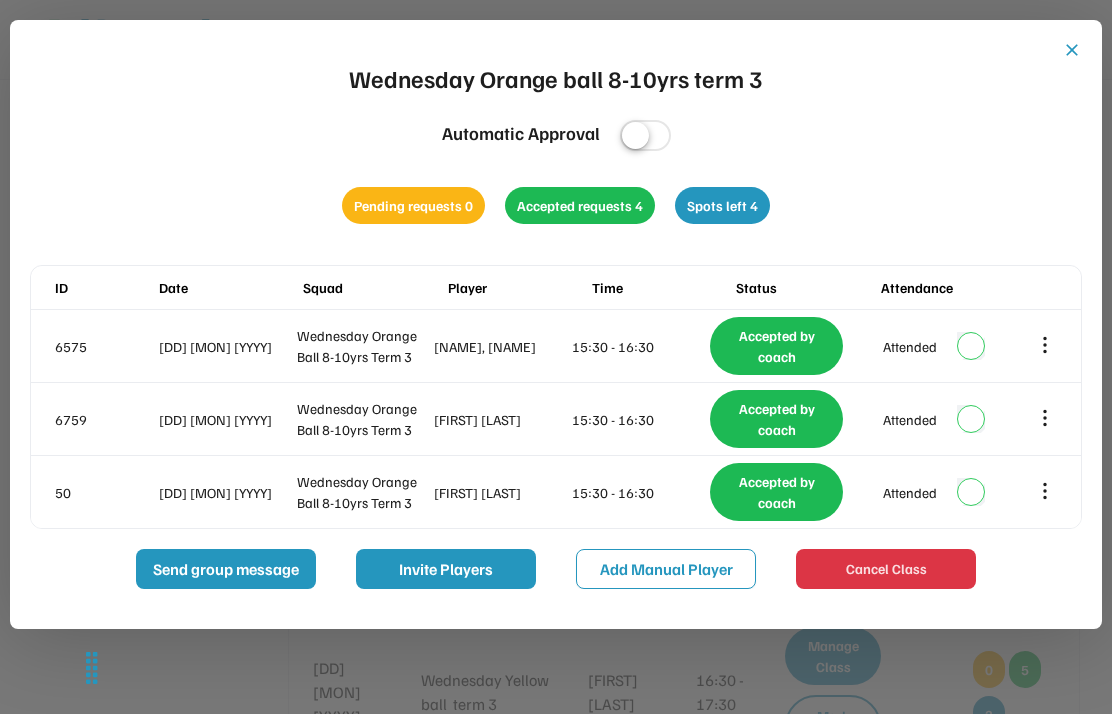 click on "close" at bounding box center (1072, 50) 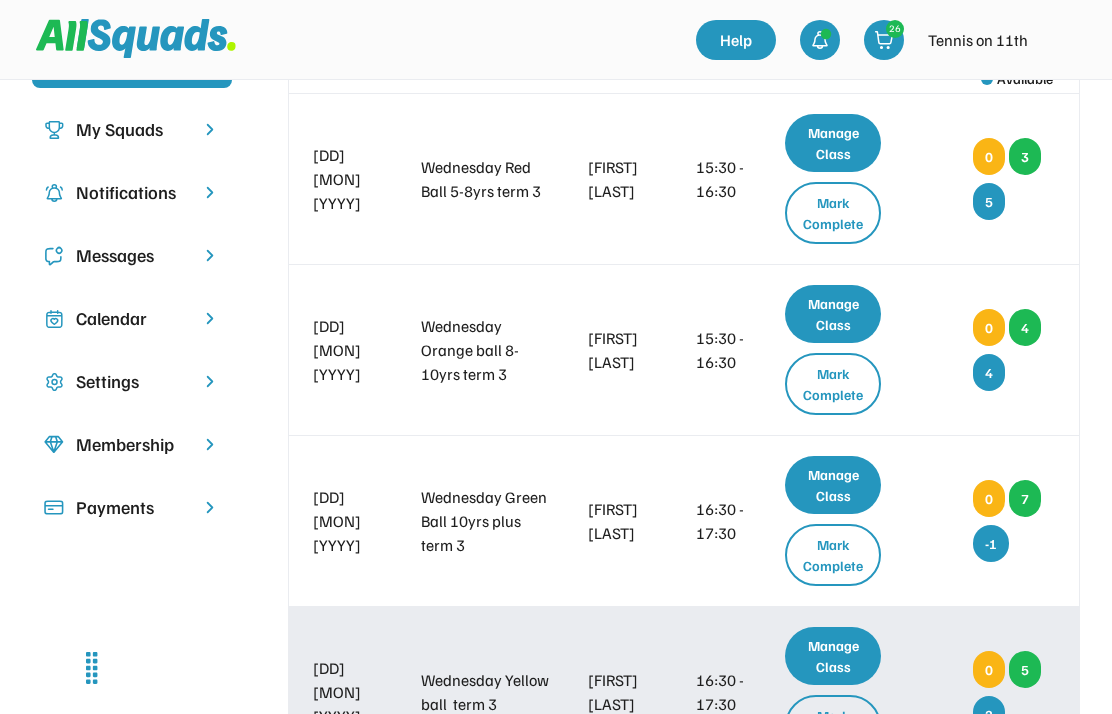 click on "Manage Class" at bounding box center [833, 656] 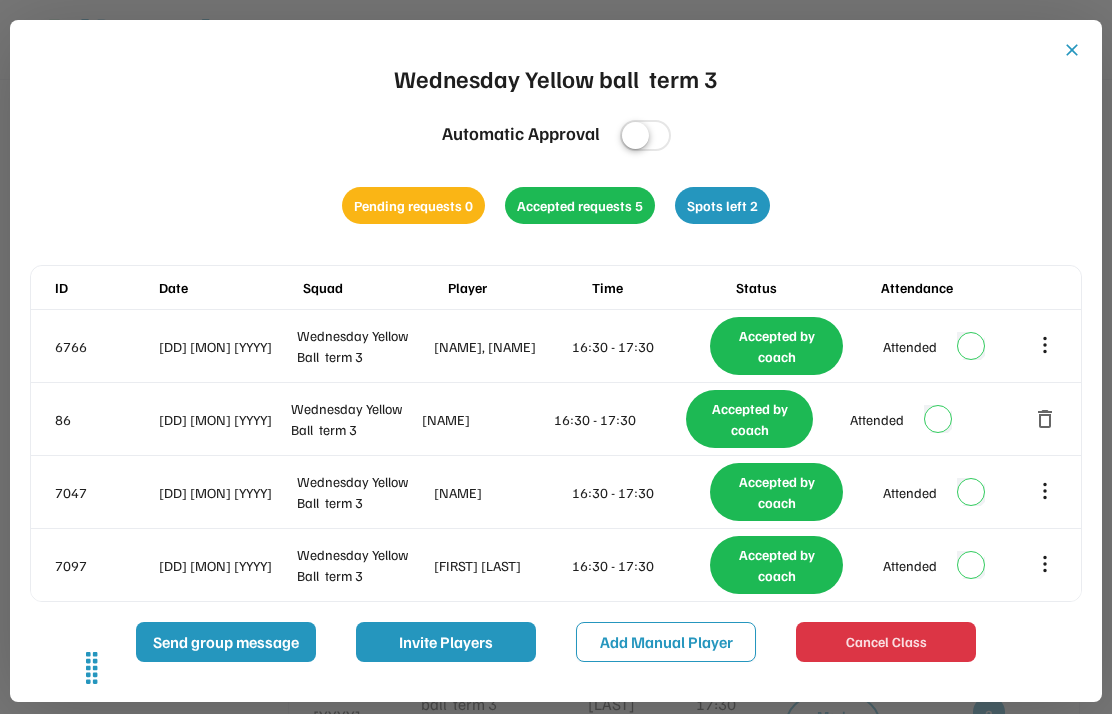 click on "close" at bounding box center [1072, 50] 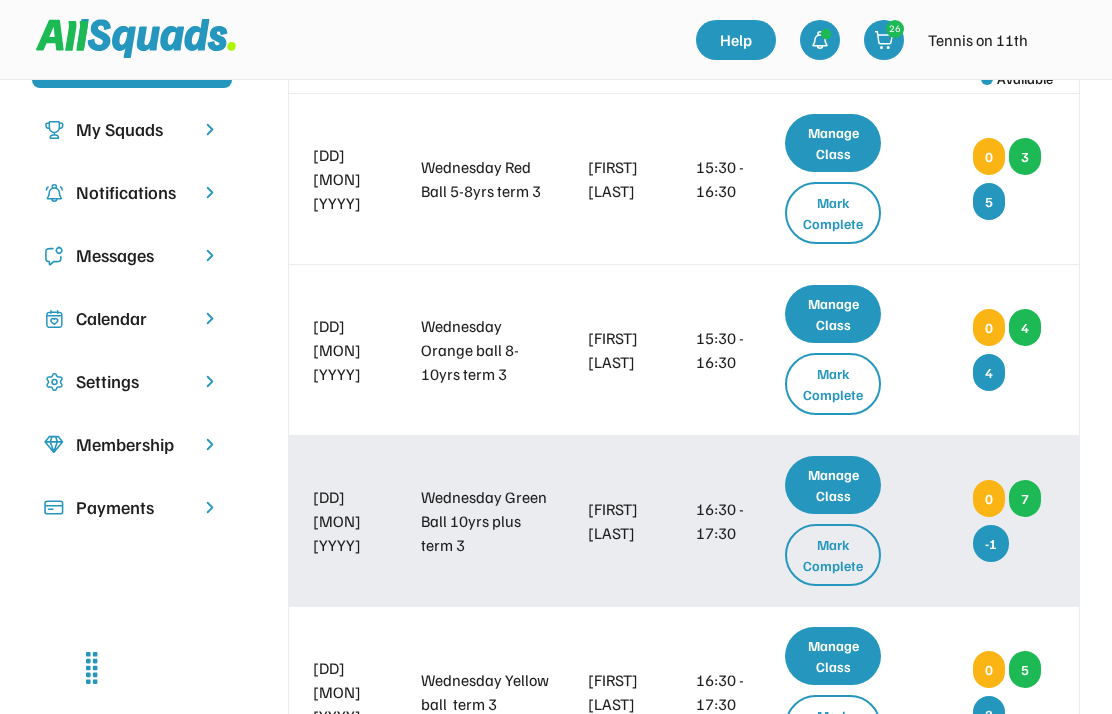 click on "Manage Class" at bounding box center (833, 485) 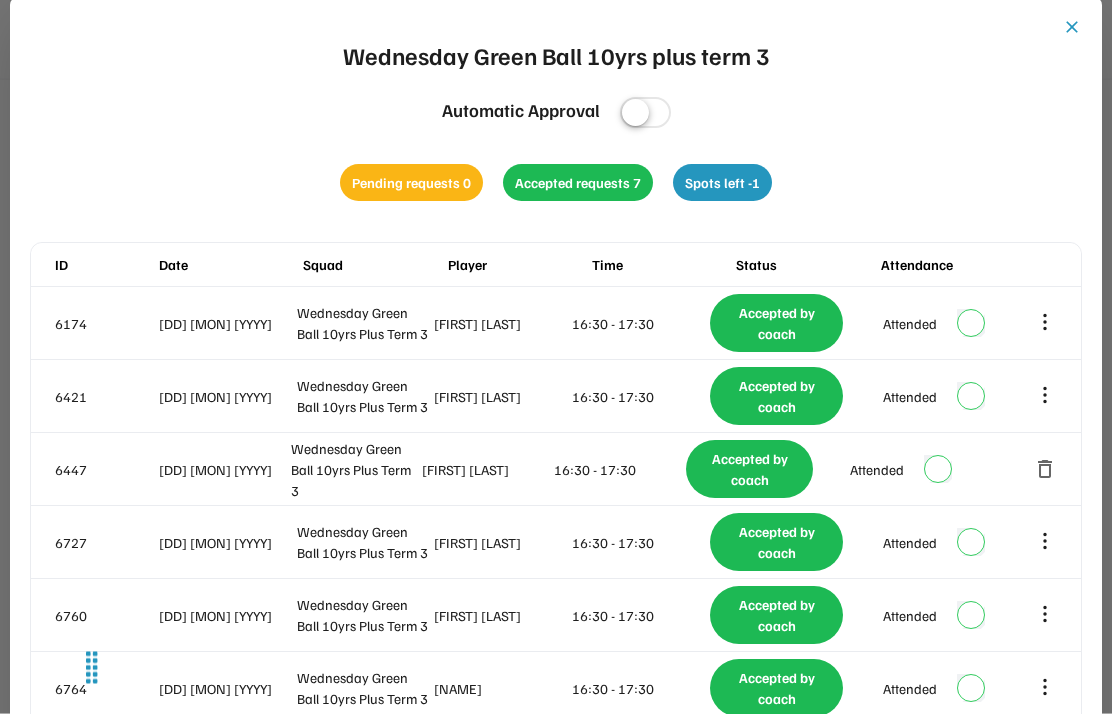 scroll, scrollTop: 244, scrollLeft: 0, axis: vertical 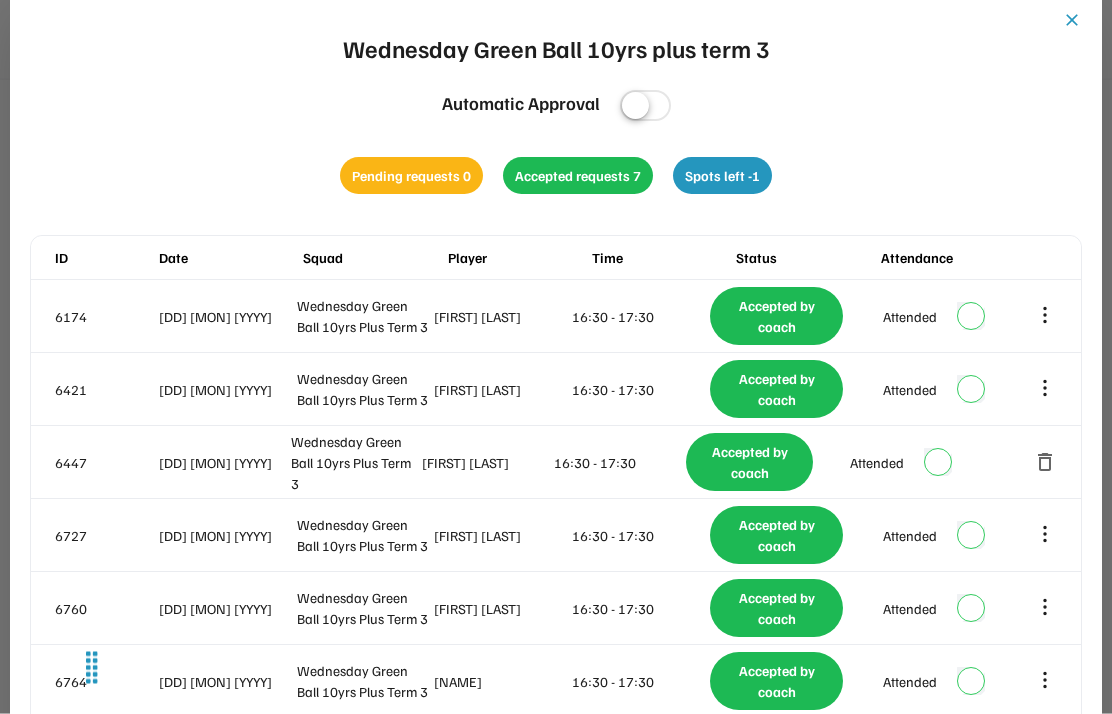 click on "delete" at bounding box center [1045, 463] 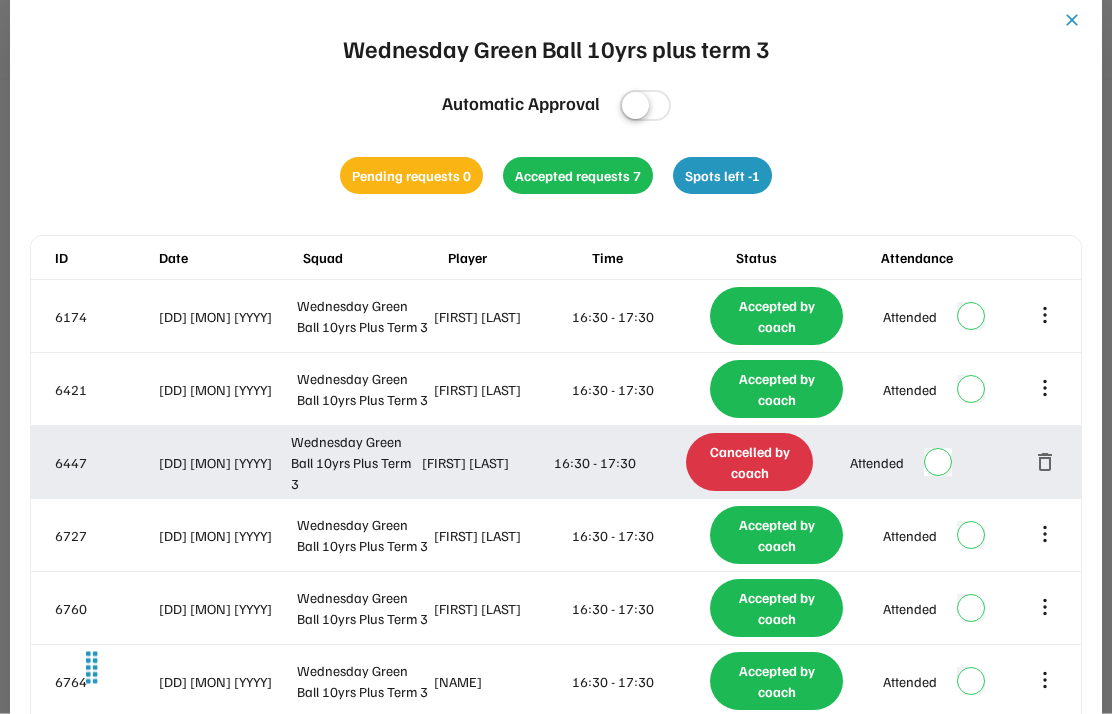 click on "delete" at bounding box center [1045, 463] 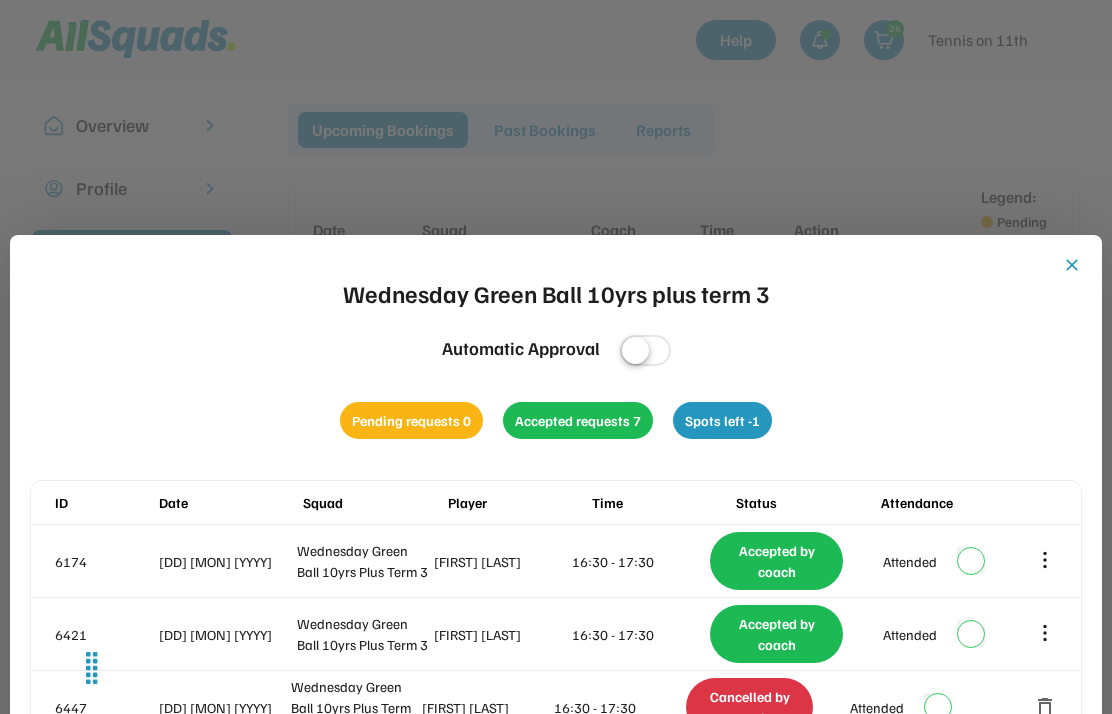 scroll, scrollTop: 23, scrollLeft: 0, axis: vertical 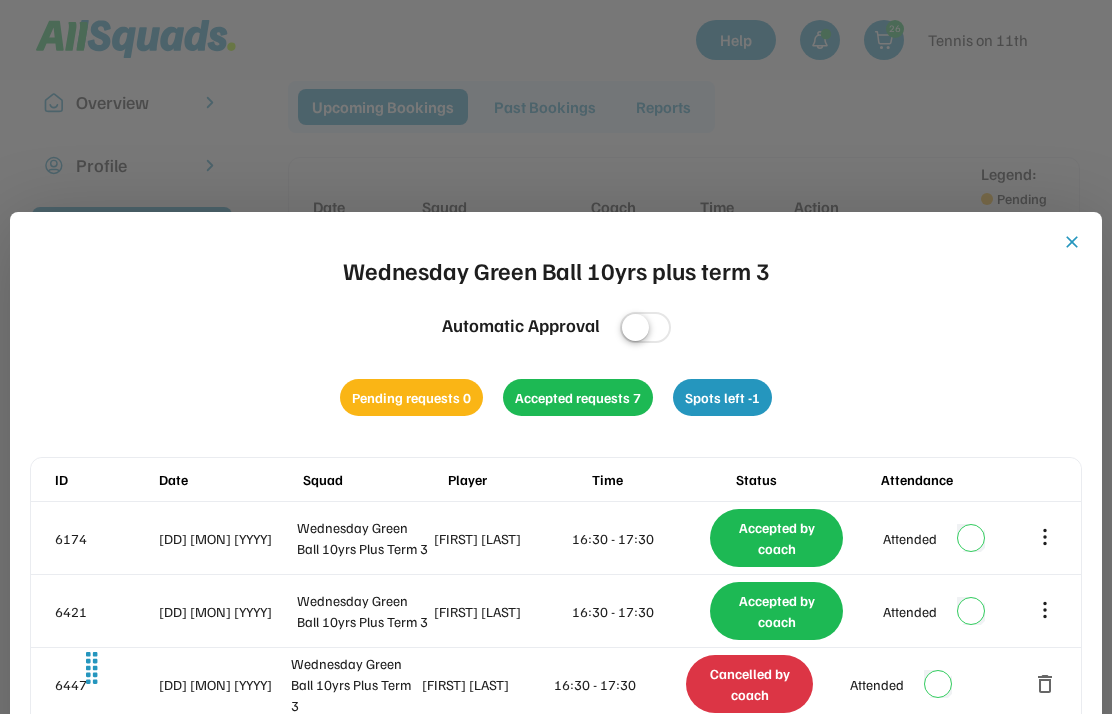 click on "close" at bounding box center (1072, 242) 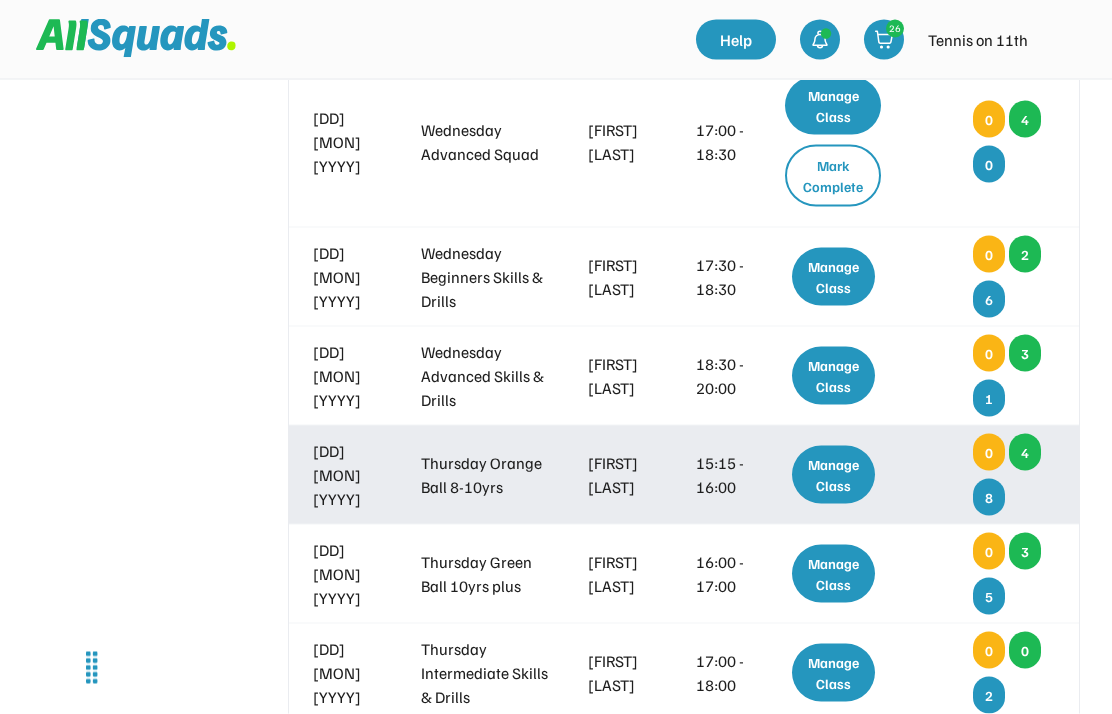 scroll, scrollTop: 908, scrollLeft: 0, axis: vertical 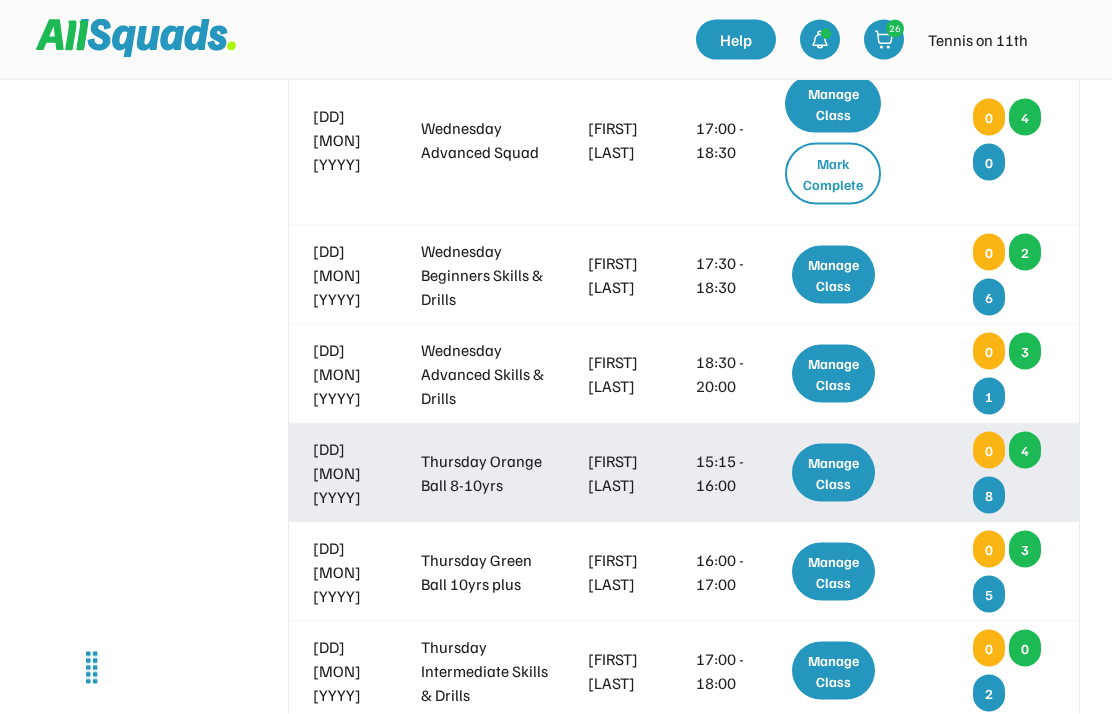 click on "Manage Class" at bounding box center (833, 473) 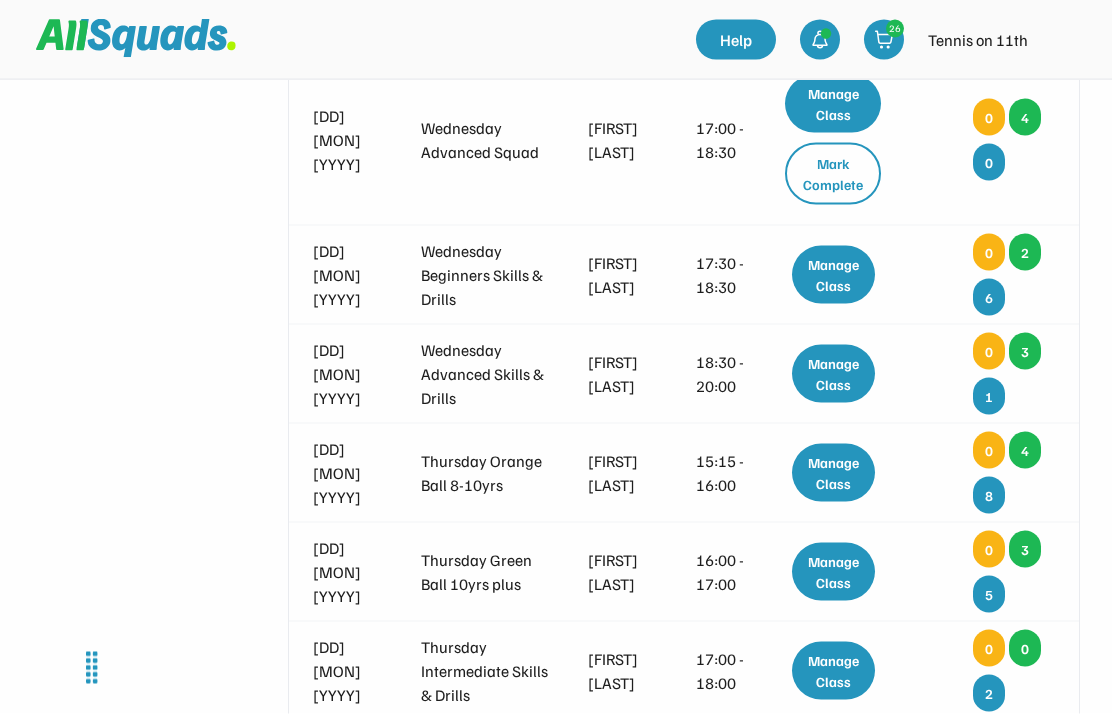 scroll, scrollTop: 909, scrollLeft: 0, axis: vertical 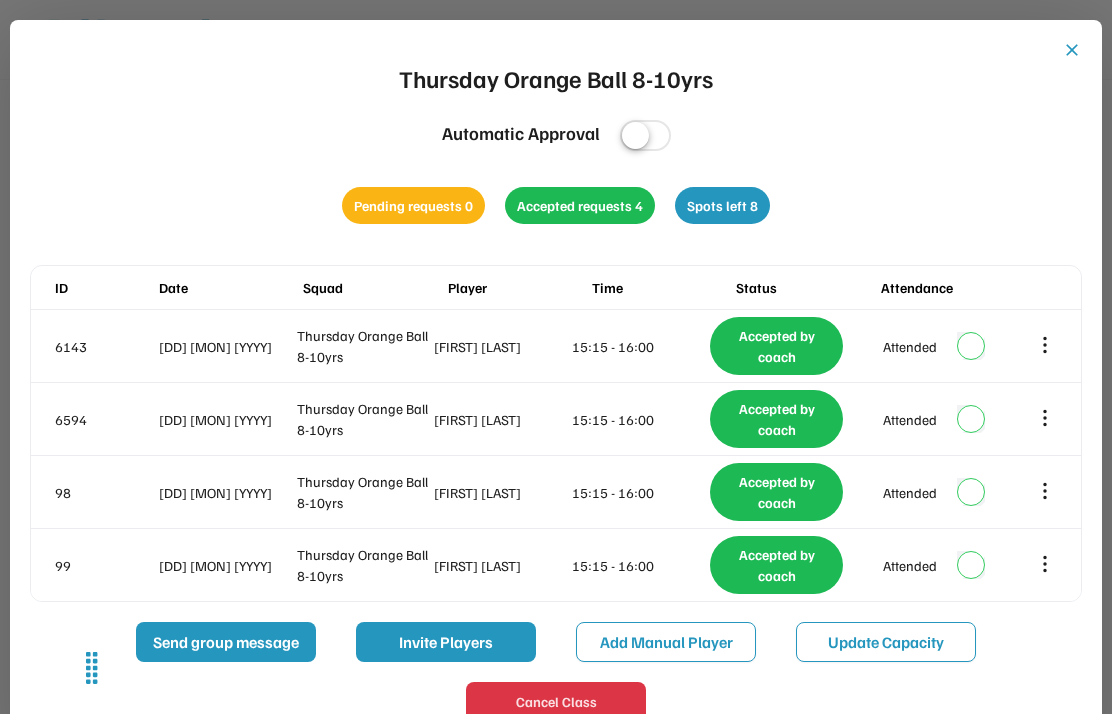 click on "close" at bounding box center [1072, 50] 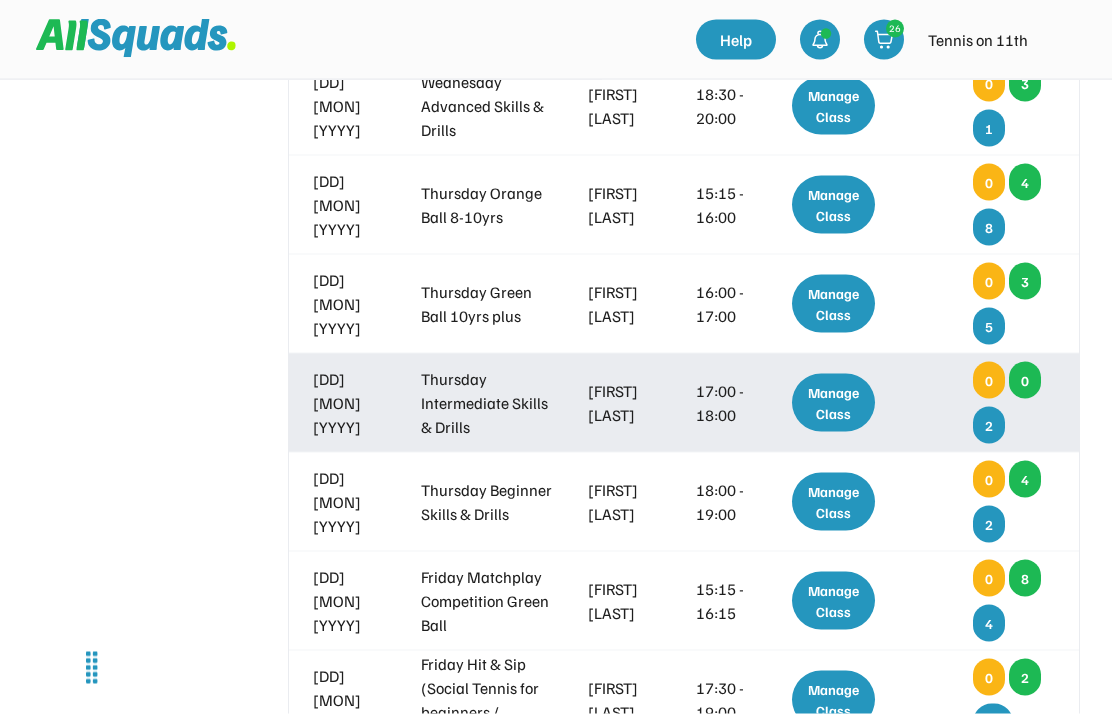 scroll, scrollTop: 1178, scrollLeft: 0, axis: vertical 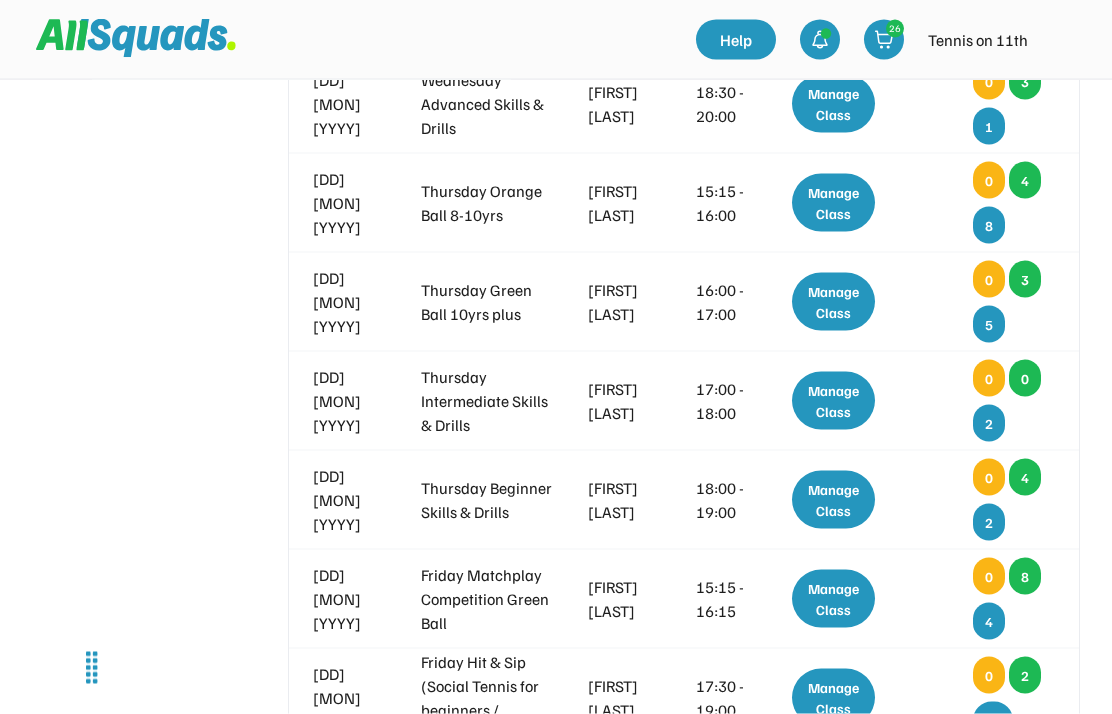 click on "Manage Class" at bounding box center (833, 401) 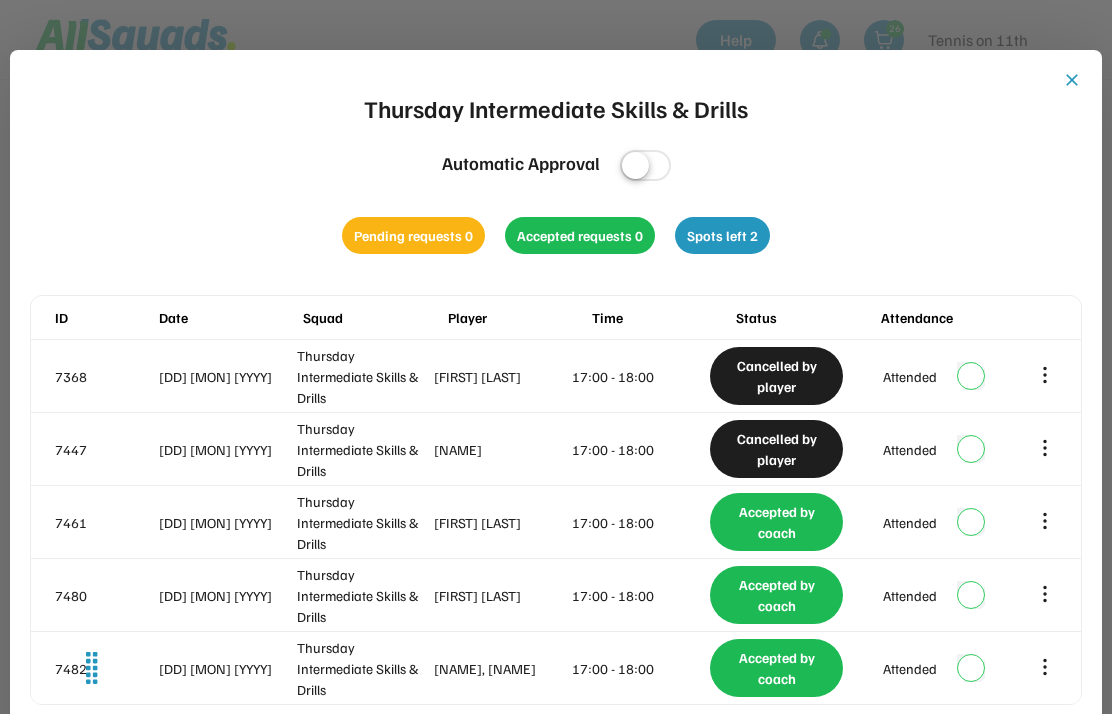 click on "close Thursday Intermediate Skills & Drills Automatic Approval
Pending requests 0 Accepted requests 0 Spots left 2 ID Date Squad Player Time Status Attendance 7368 07 Aug 2025 Thursday Intermediate Skills & Drills  Vida Rodriguez  17:00 - 18:00 Cancelled by player Attended
7447 07 Aug 2025 Thursday Intermediate Skills & Drills Gillian  17:00 - 18:00 Cancelled by player Attended
7461 07 Aug 2025 Thursday Intermediate Skills & Drills Kate Lambourne 17:00 - 18:00 Accepted by coach Attended
7480 07 Aug 2025 Thursday Intermediate Skills & Drills Amy Brown 17:00 - 18:00 Accepted by coach Attended
7482 07 Aug 2025 Thursday Intermediate Skills & Drills Simon Stansfield, Kim Nguyen 17:00 - 18:00 Accepted by coach Attended
Send group message Invite Players Add Manual Player Update Capacity Cancel Class" at bounding box center [556, 457] 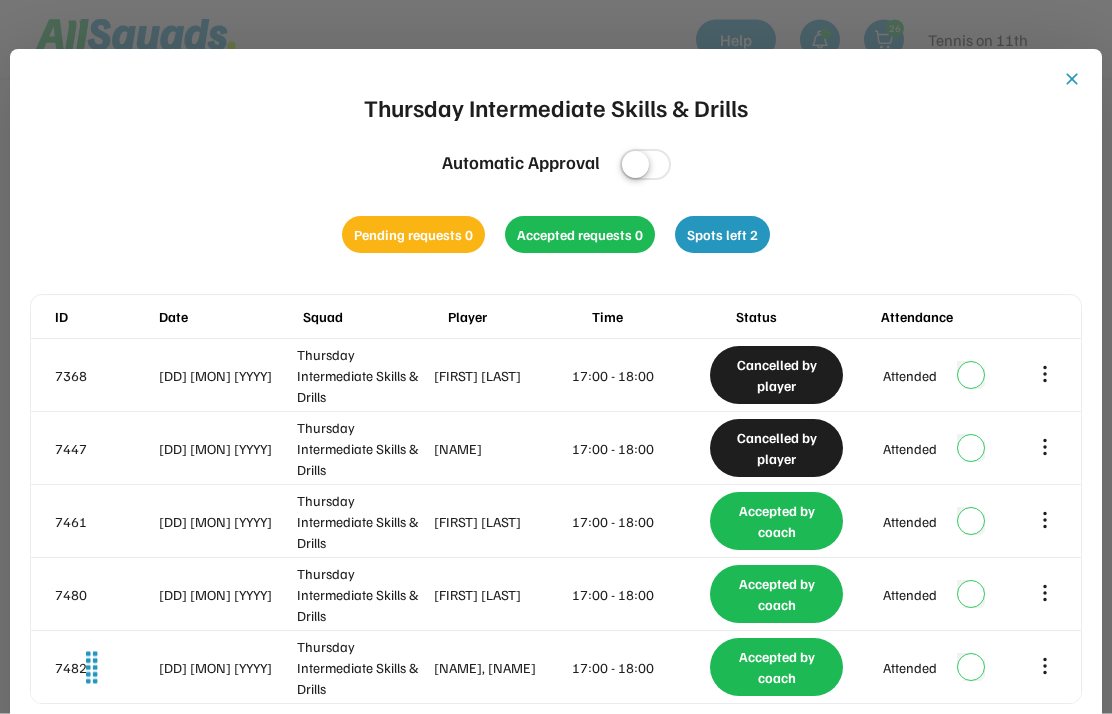 click on "close" at bounding box center (1072, 80) 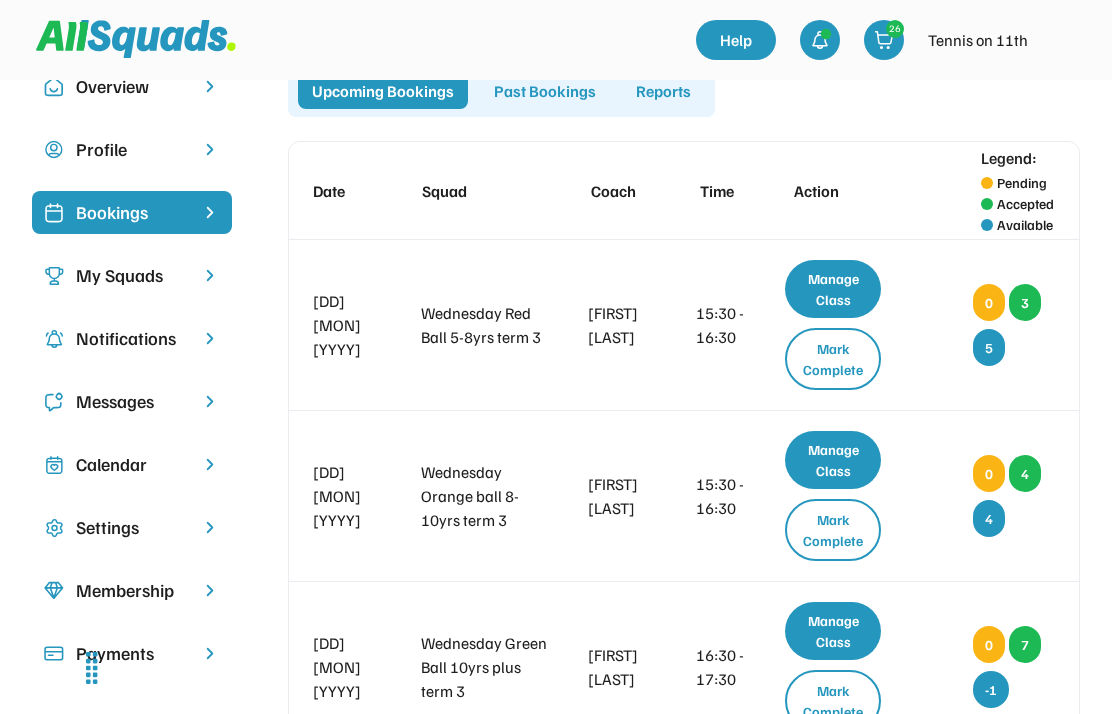 scroll, scrollTop: 0, scrollLeft: 0, axis: both 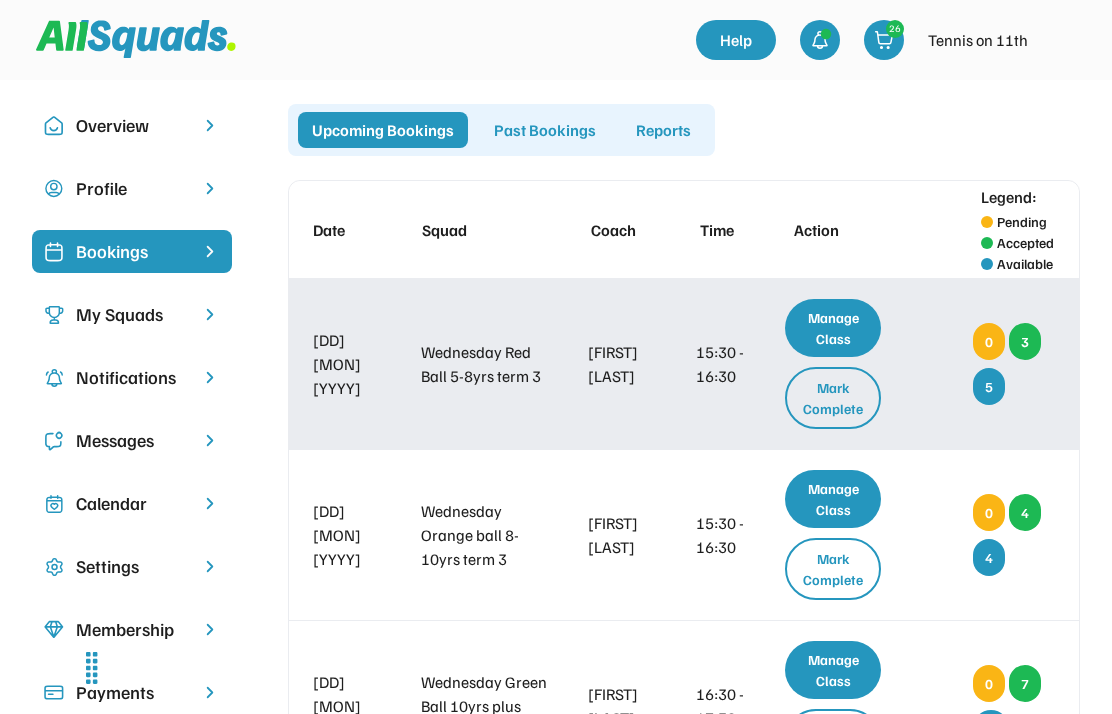 click on "Manage Class" at bounding box center (833, 328) 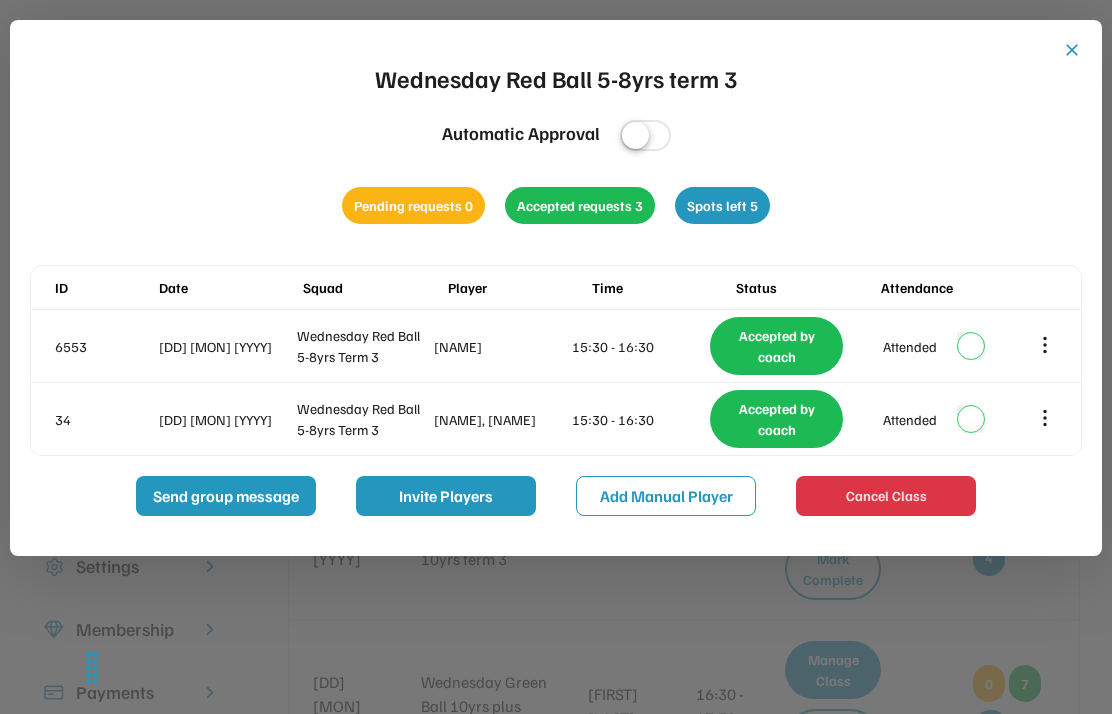 click on "close" at bounding box center (1072, 50) 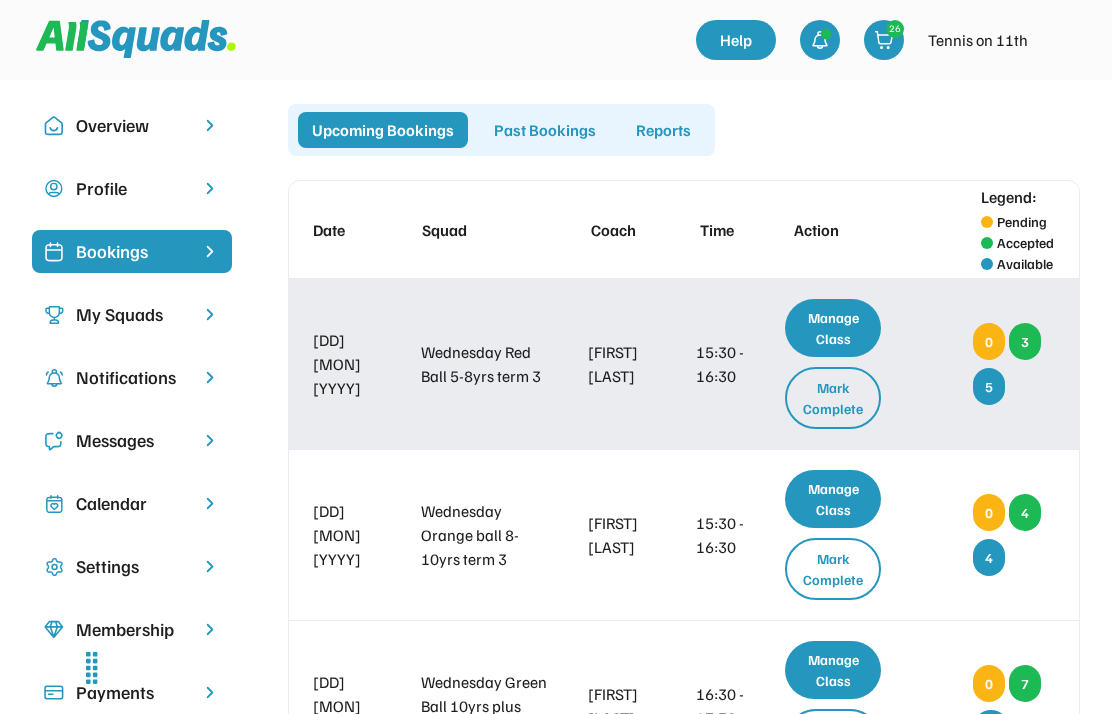 click on "Manage Class" at bounding box center [833, 328] 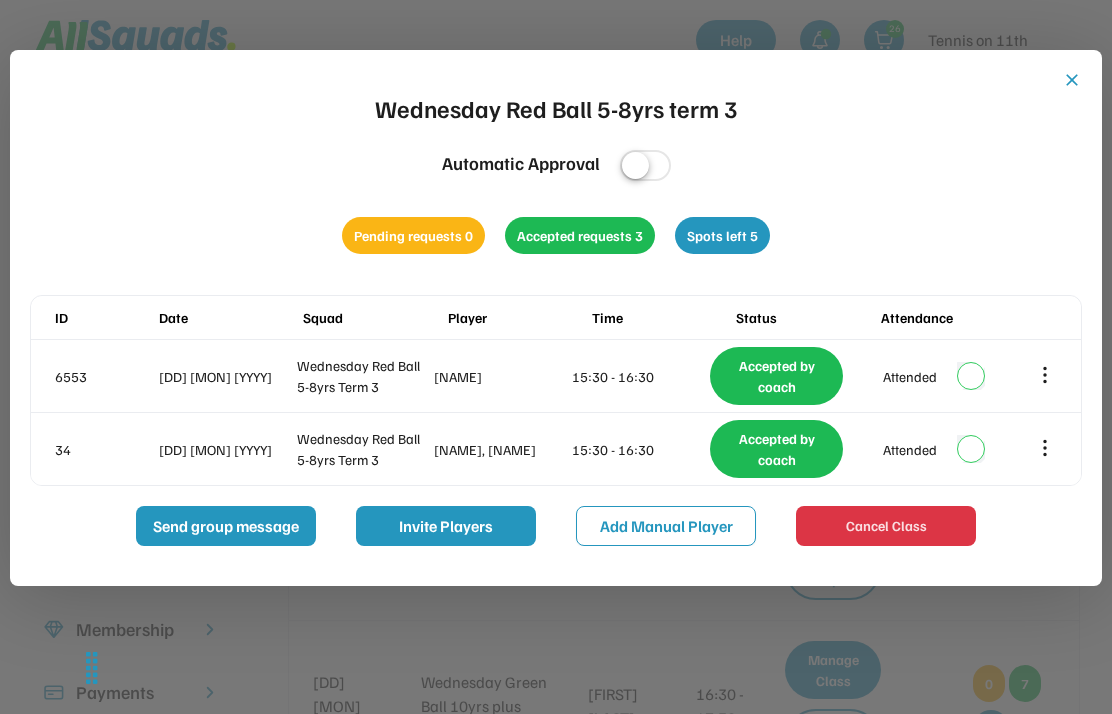 click on "close" at bounding box center [1072, 80] 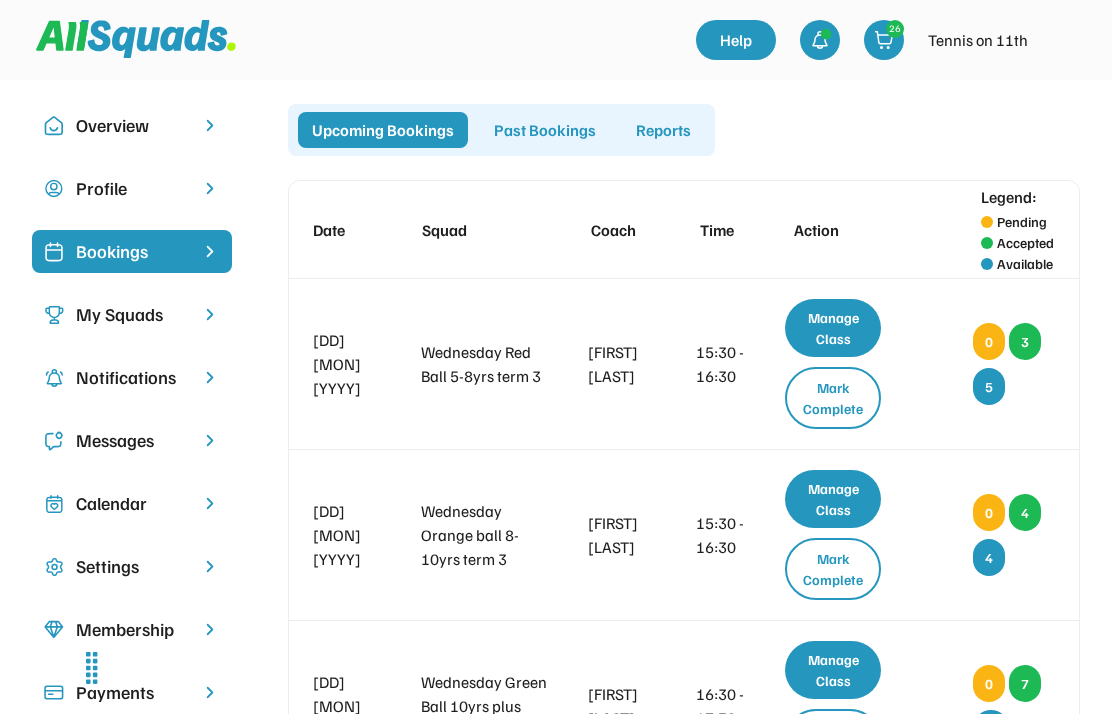 click on "Mark Complete" at bounding box center [833, 398] 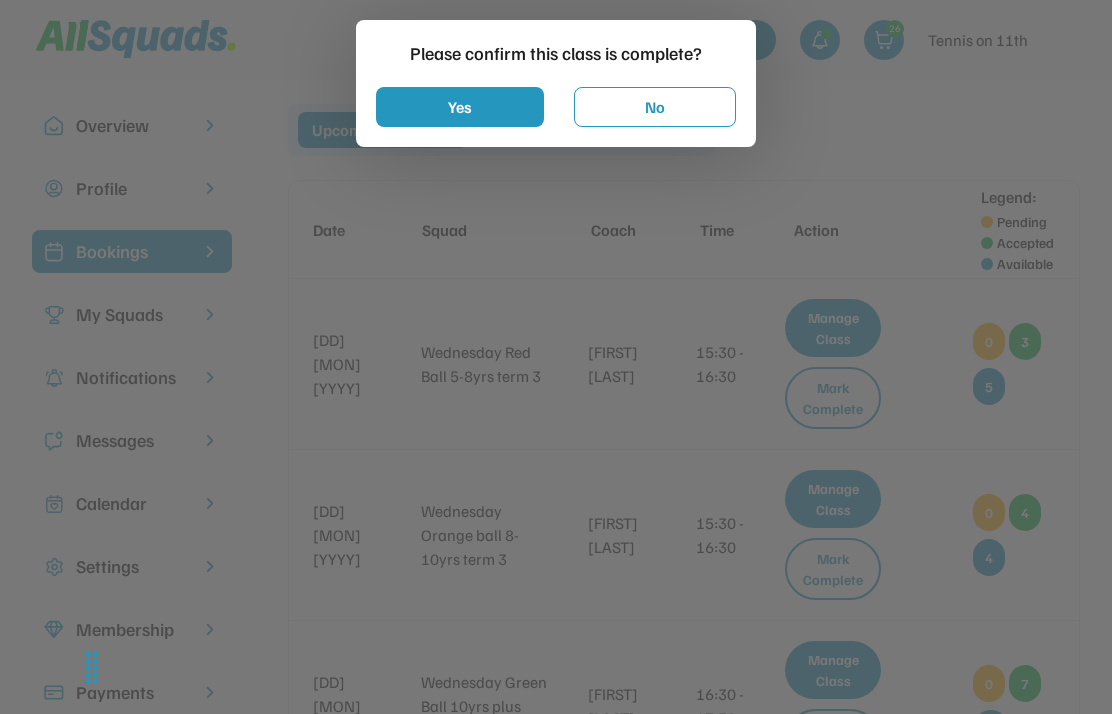 click on "Yes" at bounding box center [460, 107] 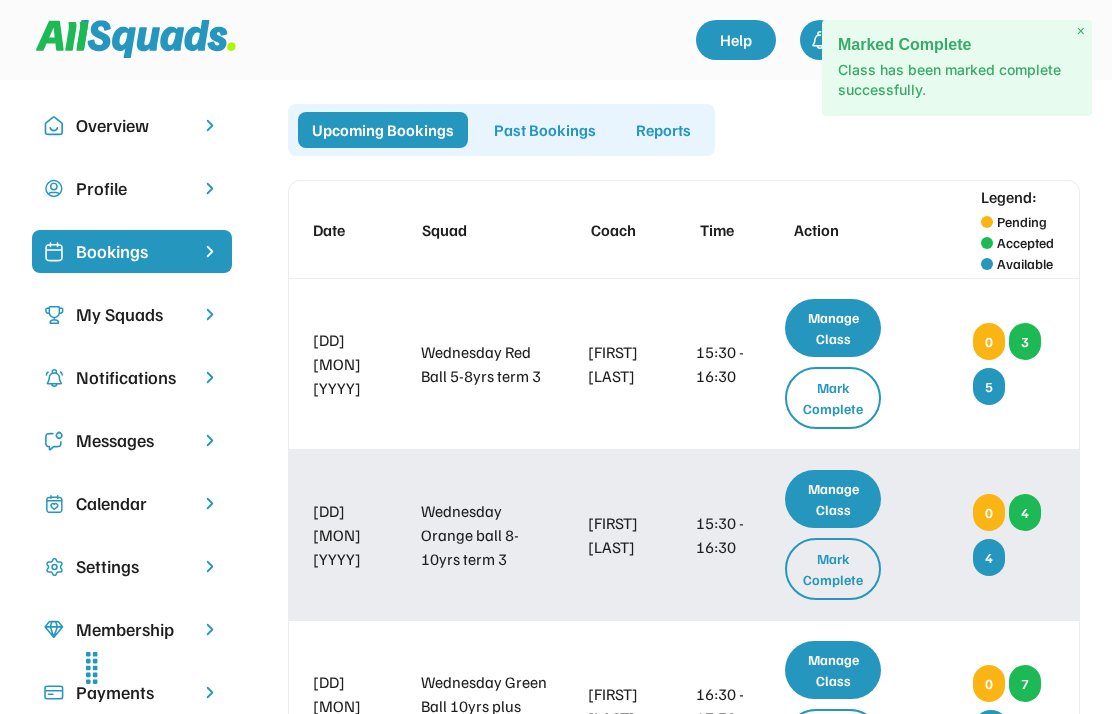 click on "Manage Class" at bounding box center (833, 499) 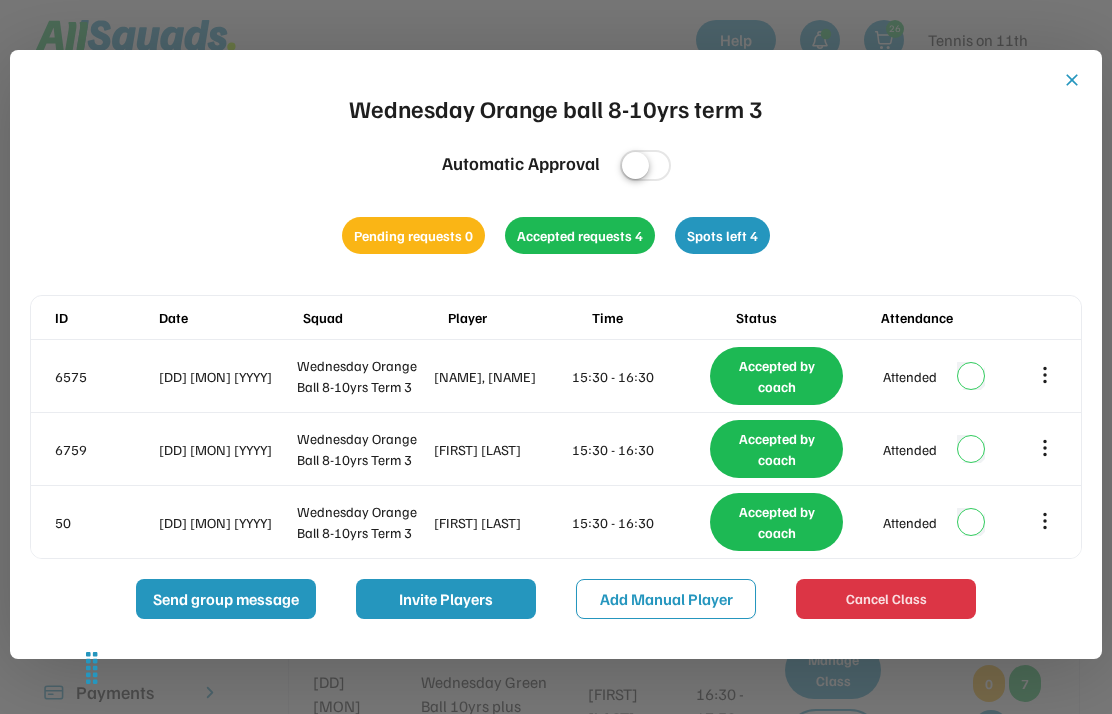 click at bounding box center (556, 357) 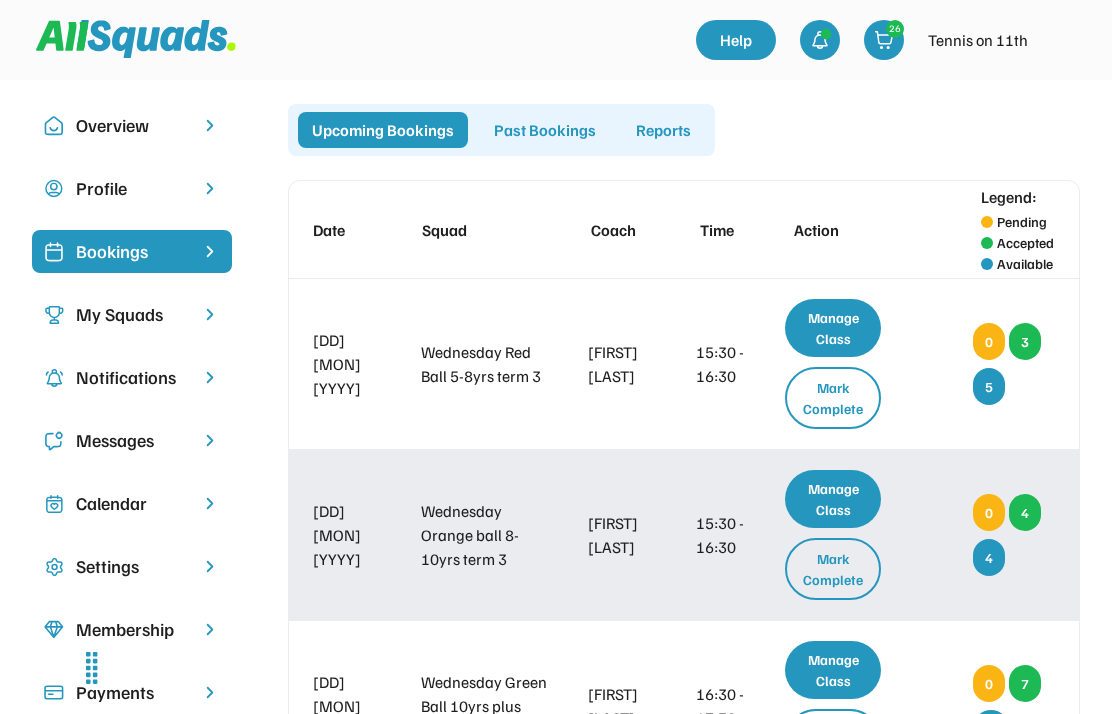 click on "Mark Complete" at bounding box center [833, 569] 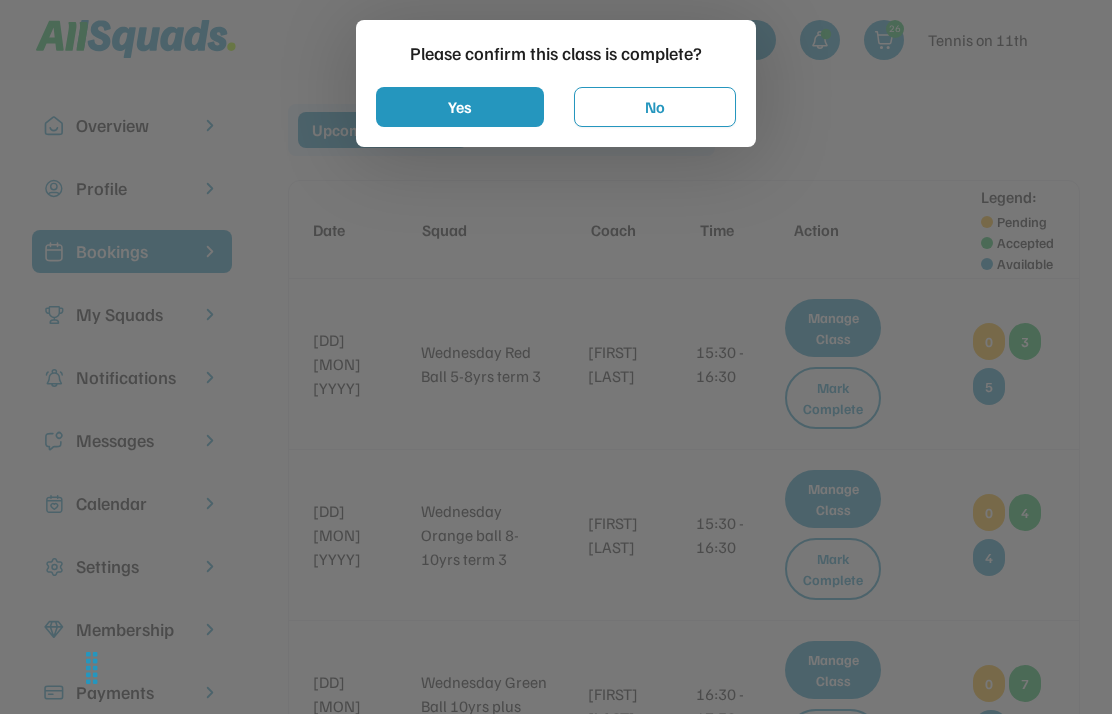 click on "Yes" at bounding box center [460, 107] 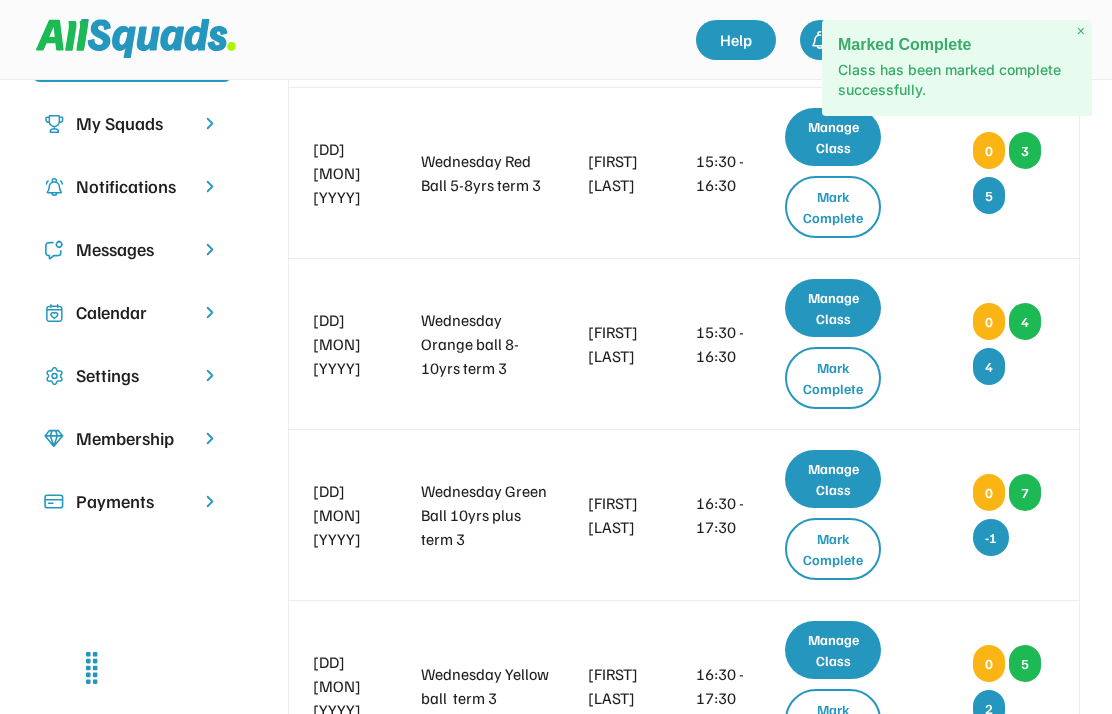 scroll, scrollTop: 193, scrollLeft: 0, axis: vertical 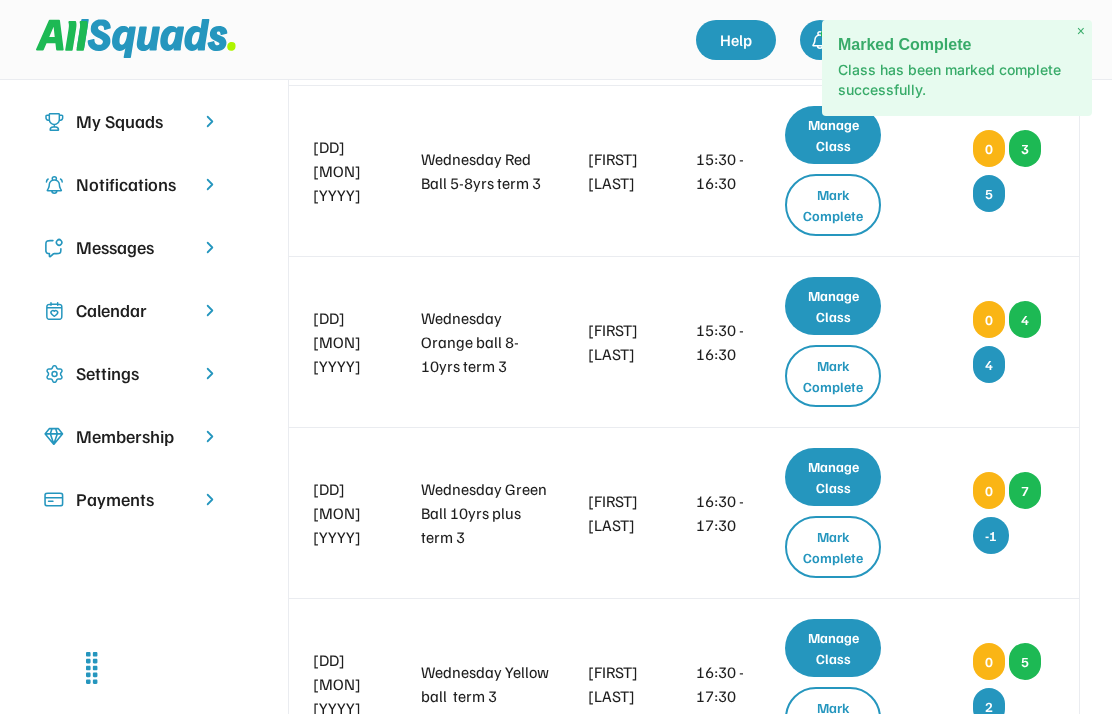 click on "Manage Class" at bounding box center [833, 477] 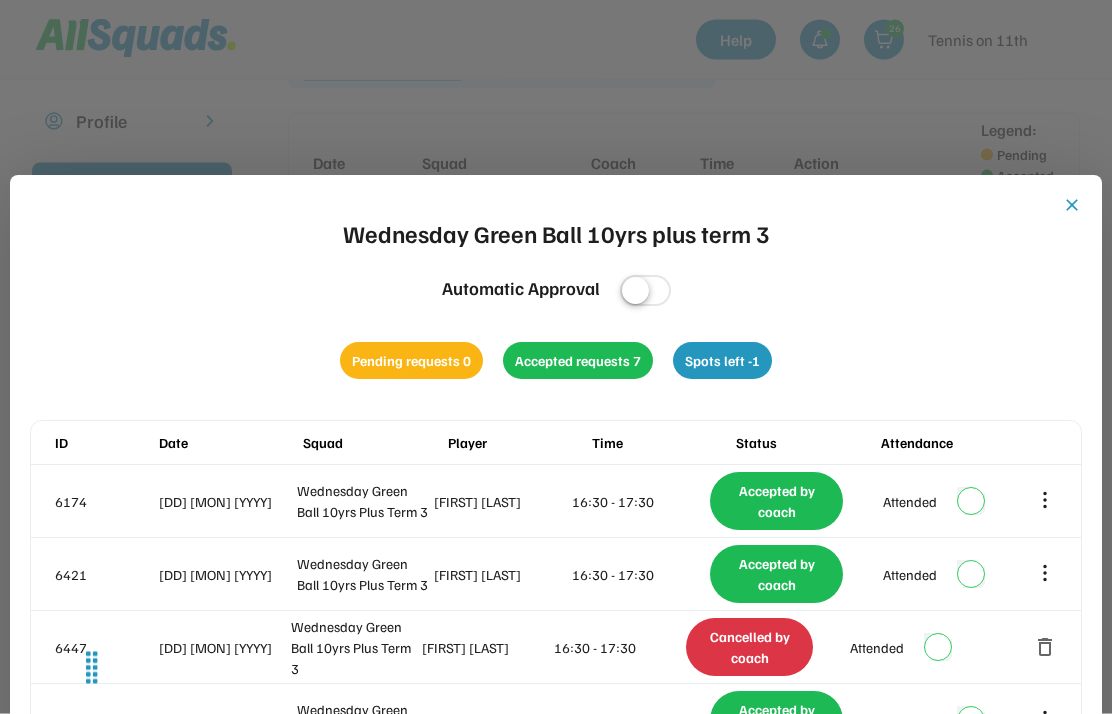 scroll, scrollTop: 0, scrollLeft: 0, axis: both 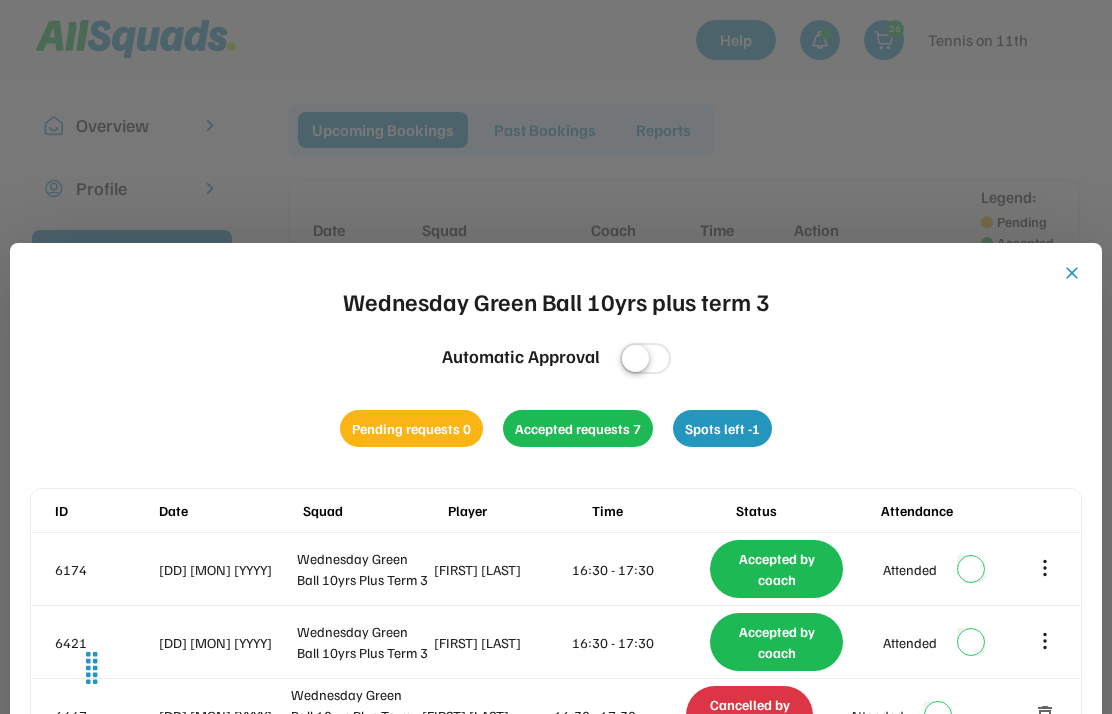 click on "close" at bounding box center [1072, 273] 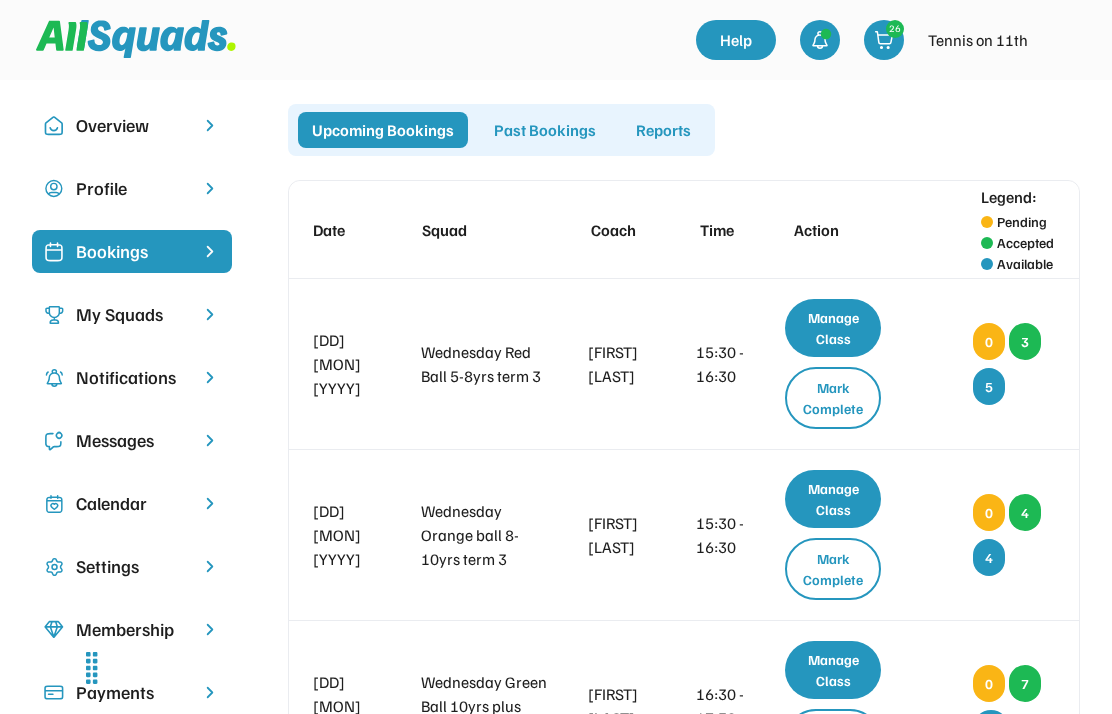 click on "Settings" at bounding box center (132, 566) 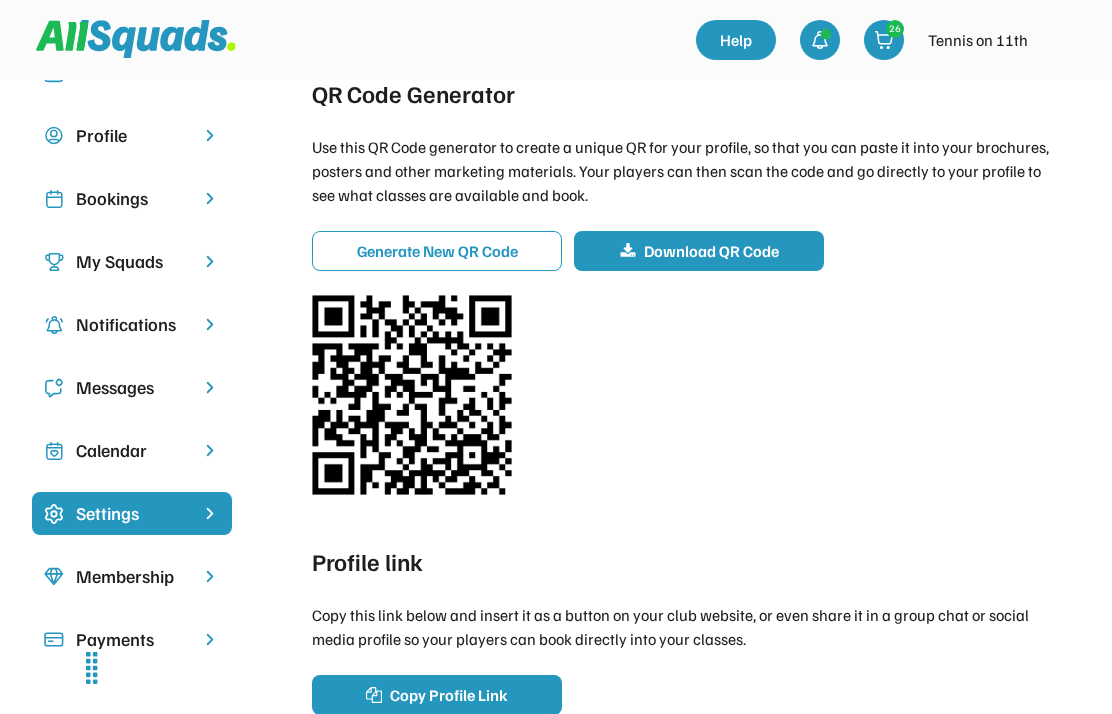scroll, scrollTop: 52, scrollLeft: 0, axis: vertical 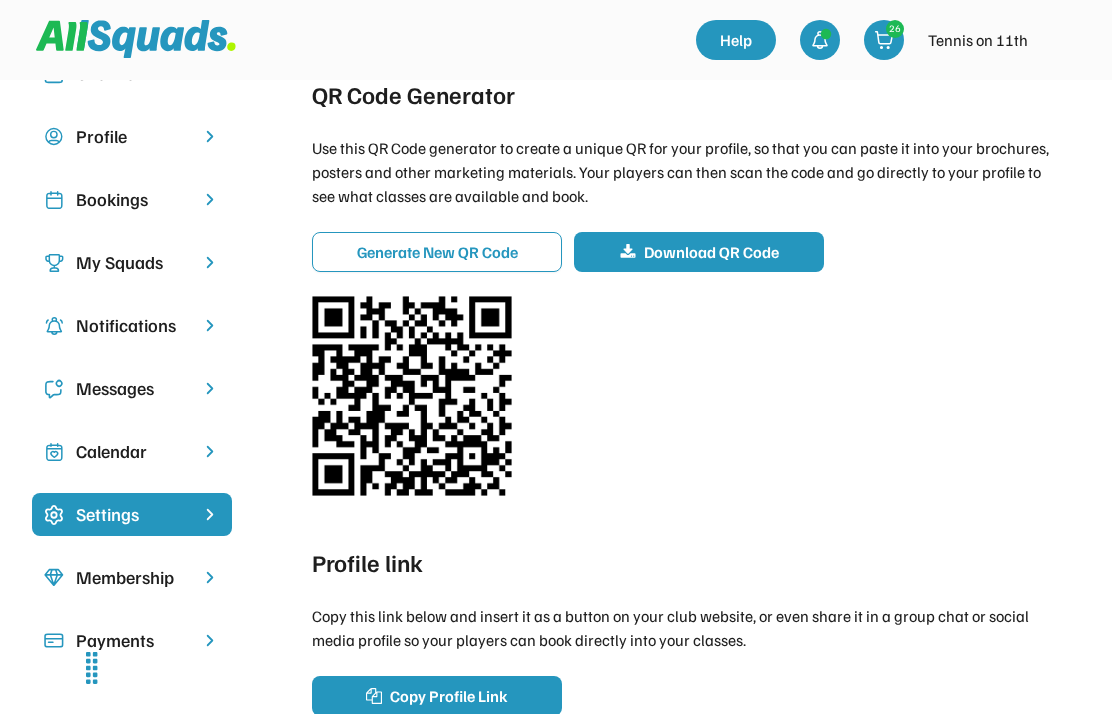 click at bounding box center [54, 389] 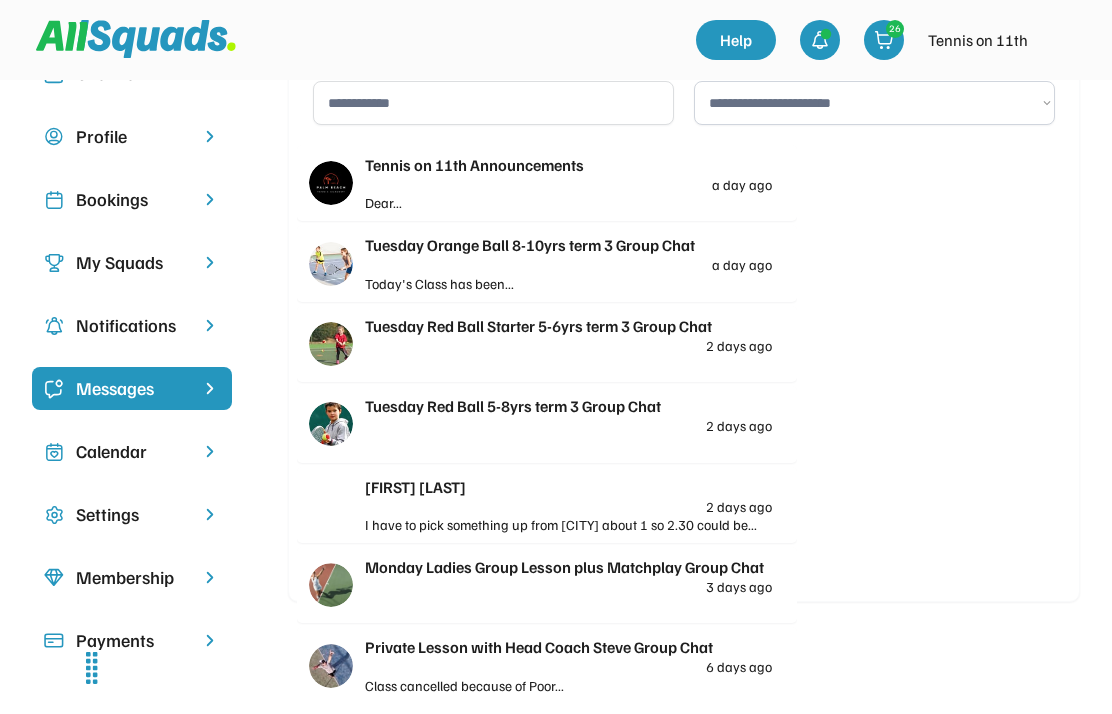 click on "My Squads" at bounding box center (132, 262) 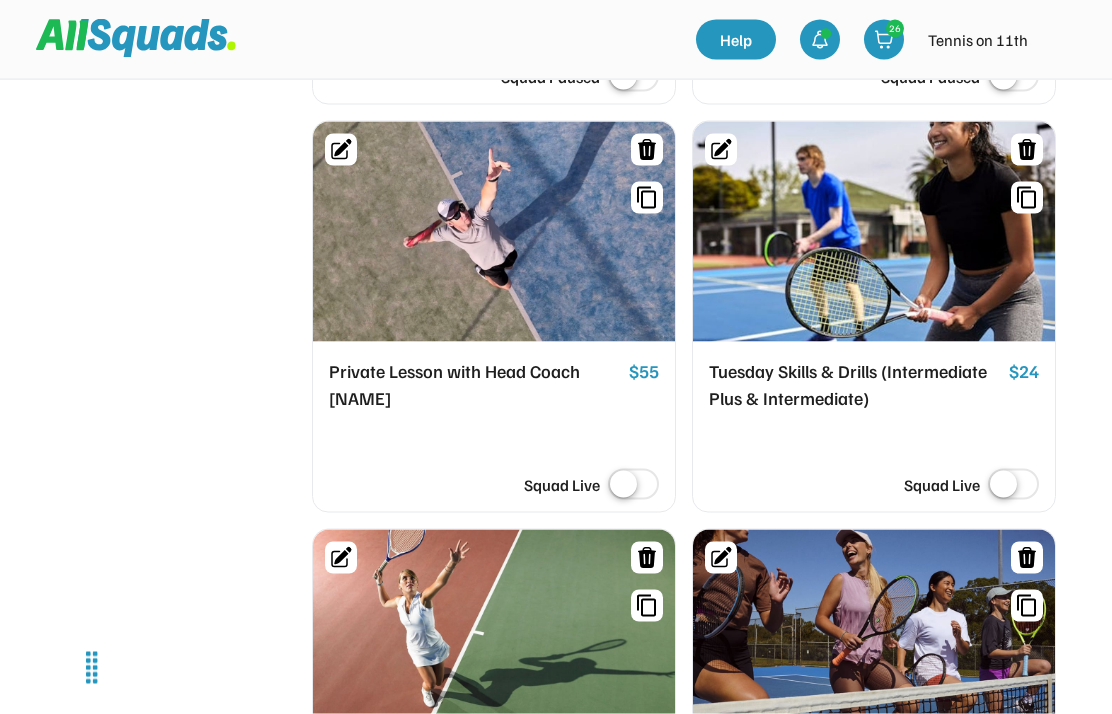 scroll, scrollTop: 5860, scrollLeft: 0, axis: vertical 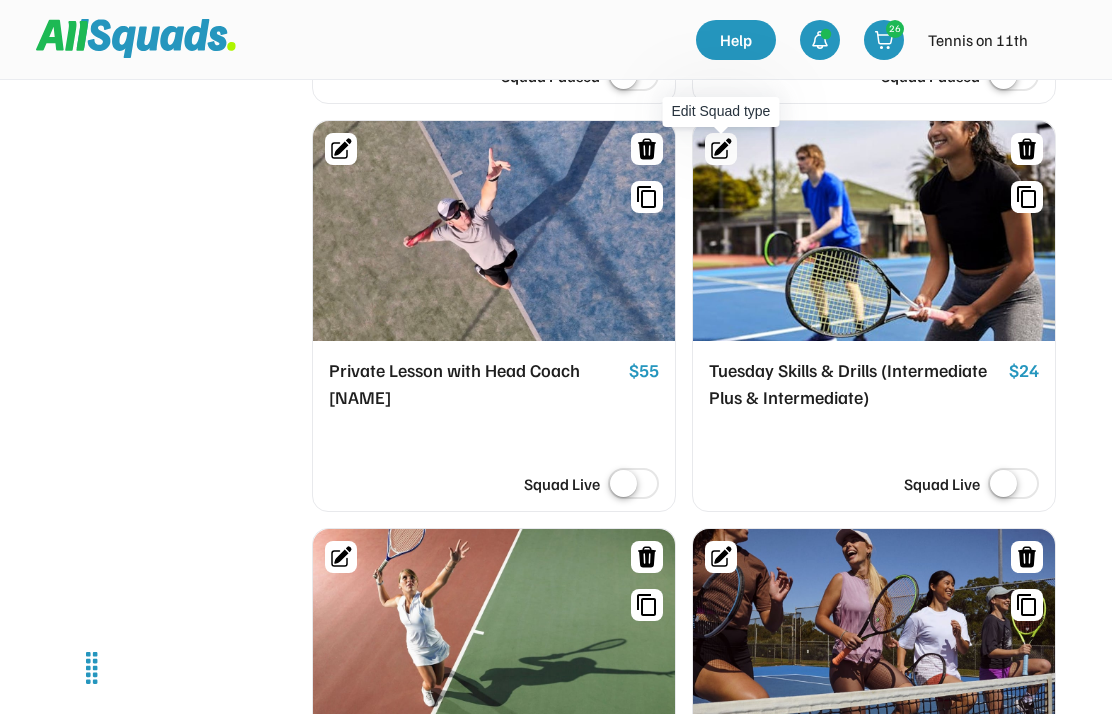 click 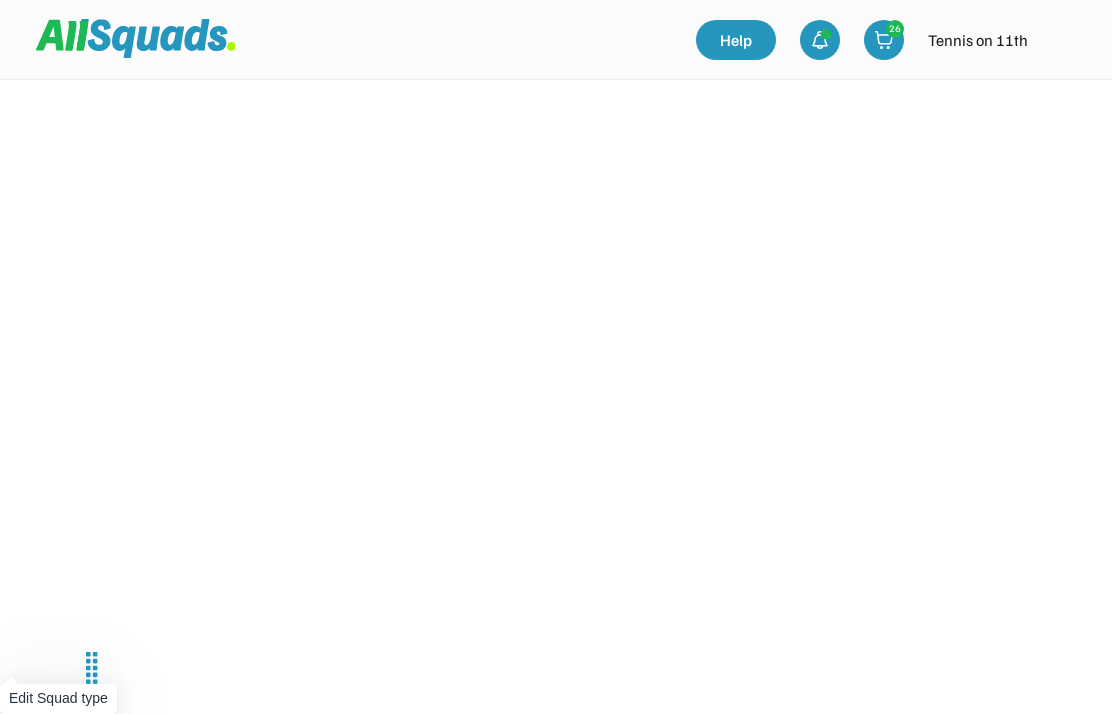 select on "*****" 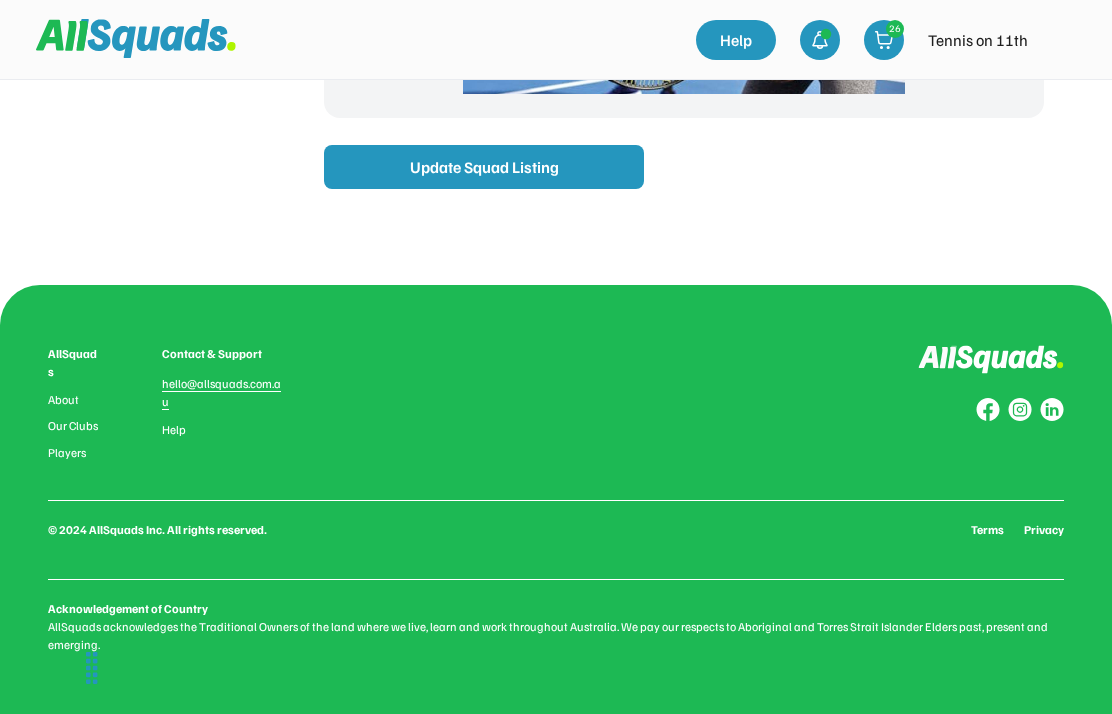 scroll, scrollTop: 104, scrollLeft: 0, axis: vertical 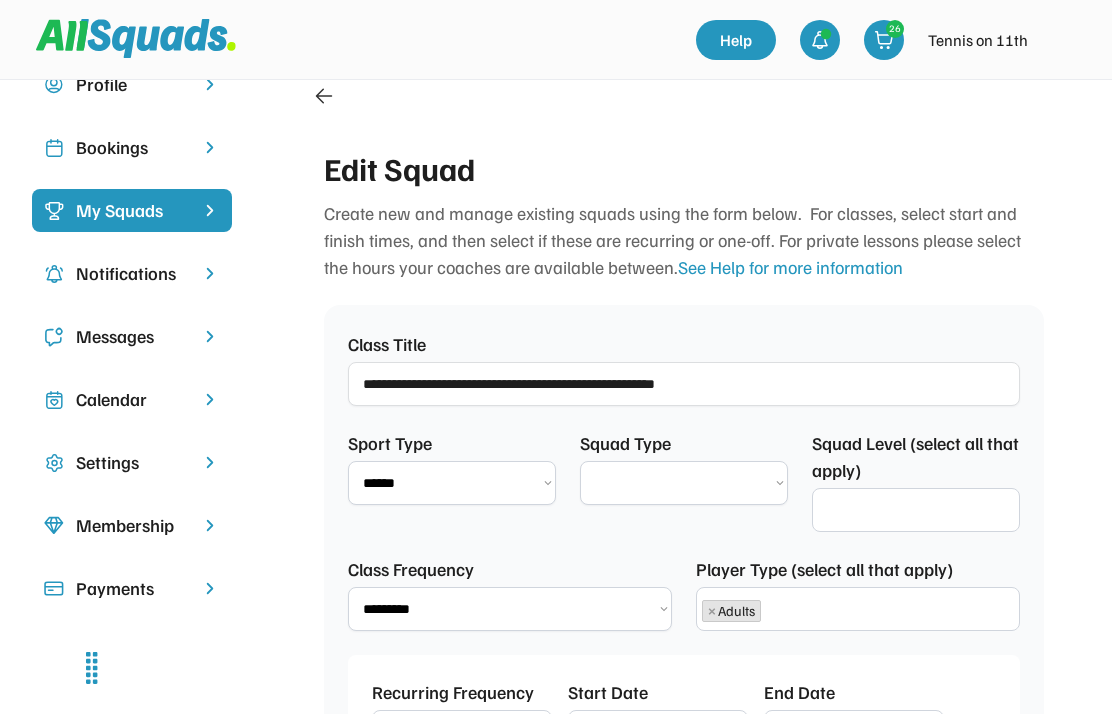 select on "**********" 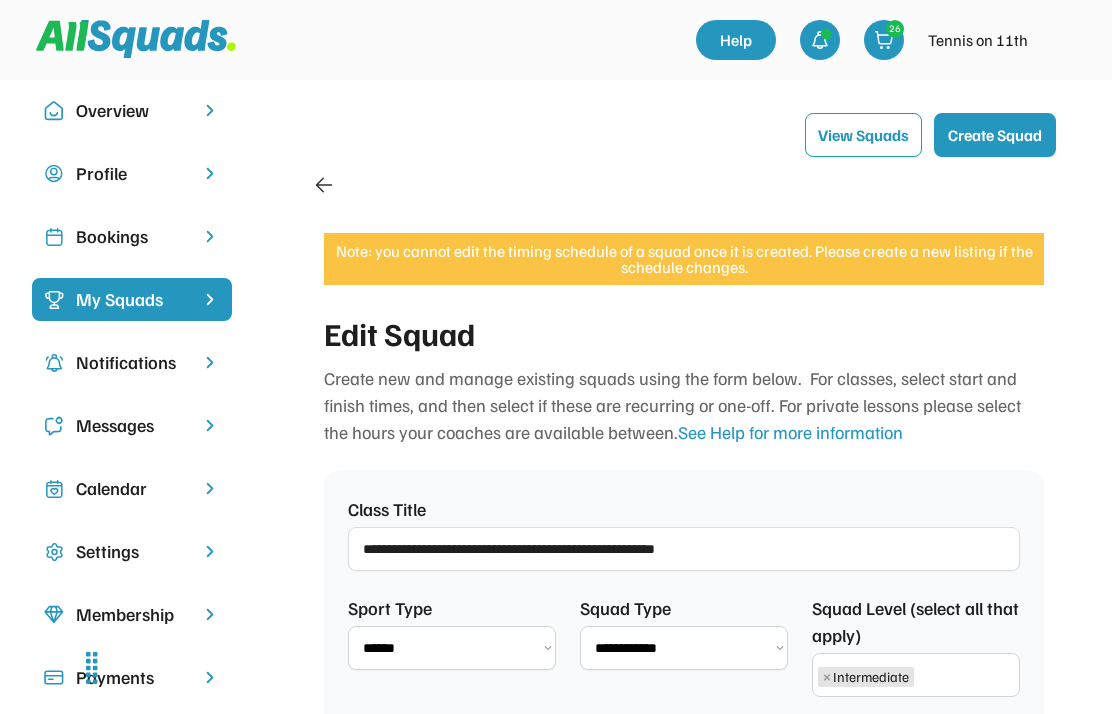 scroll, scrollTop: 0, scrollLeft: 0, axis: both 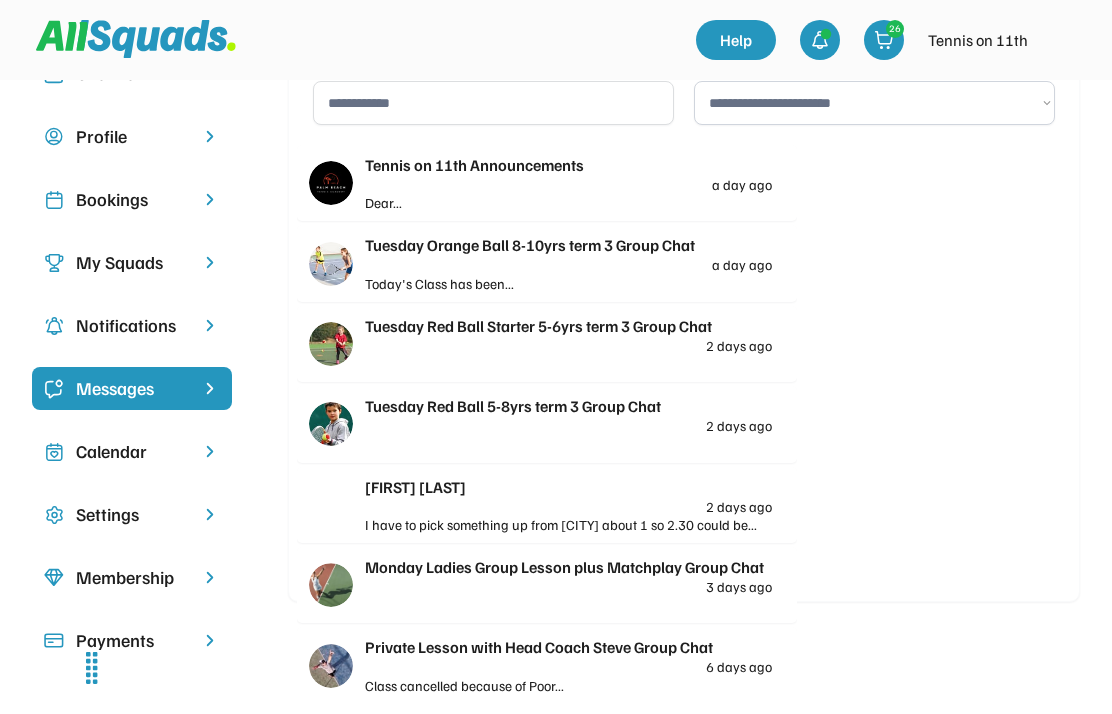 click on "My Squads" at bounding box center [132, 262] 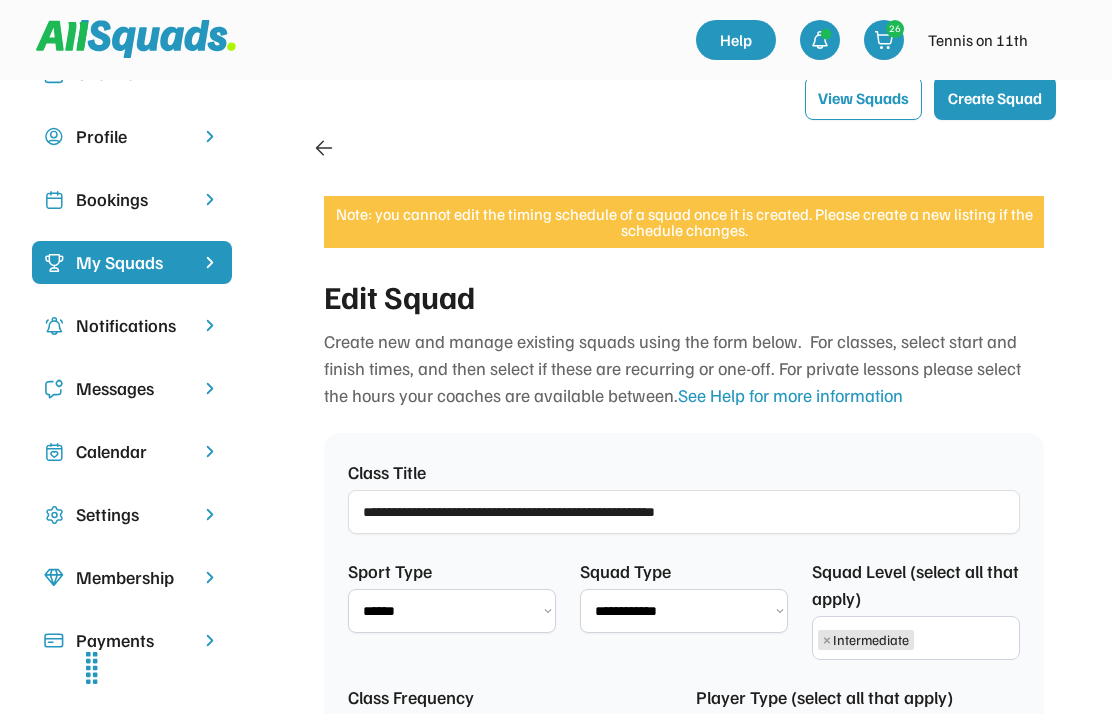 select on "**********" 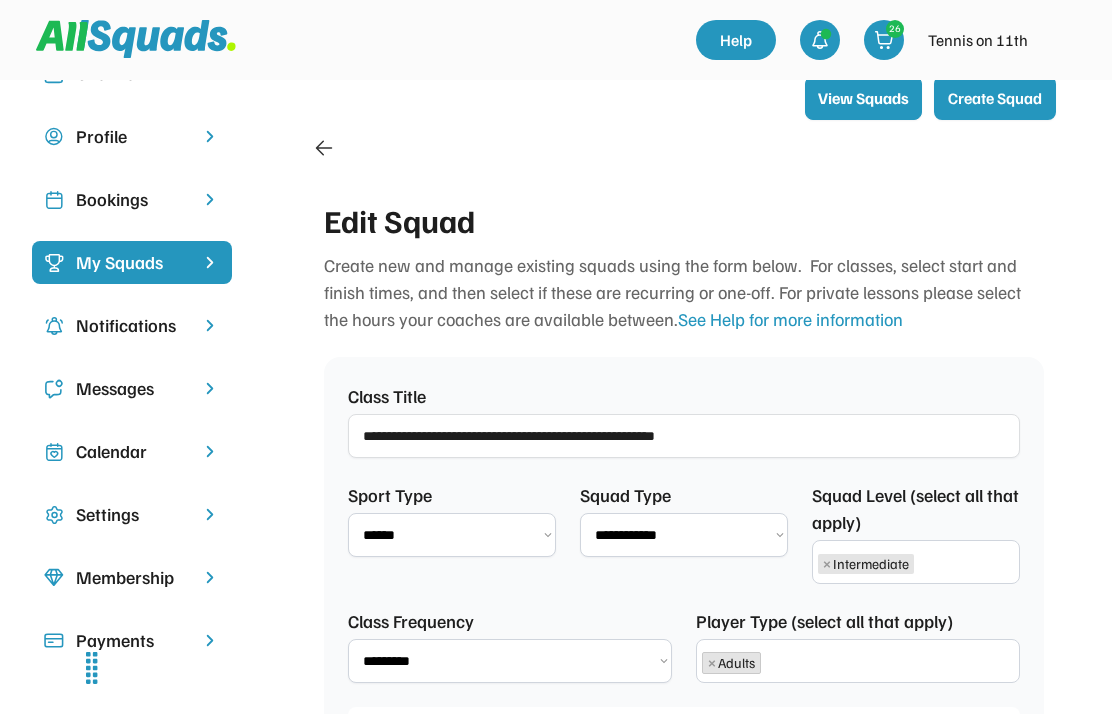 click on "View Squads" at bounding box center [863, 98] 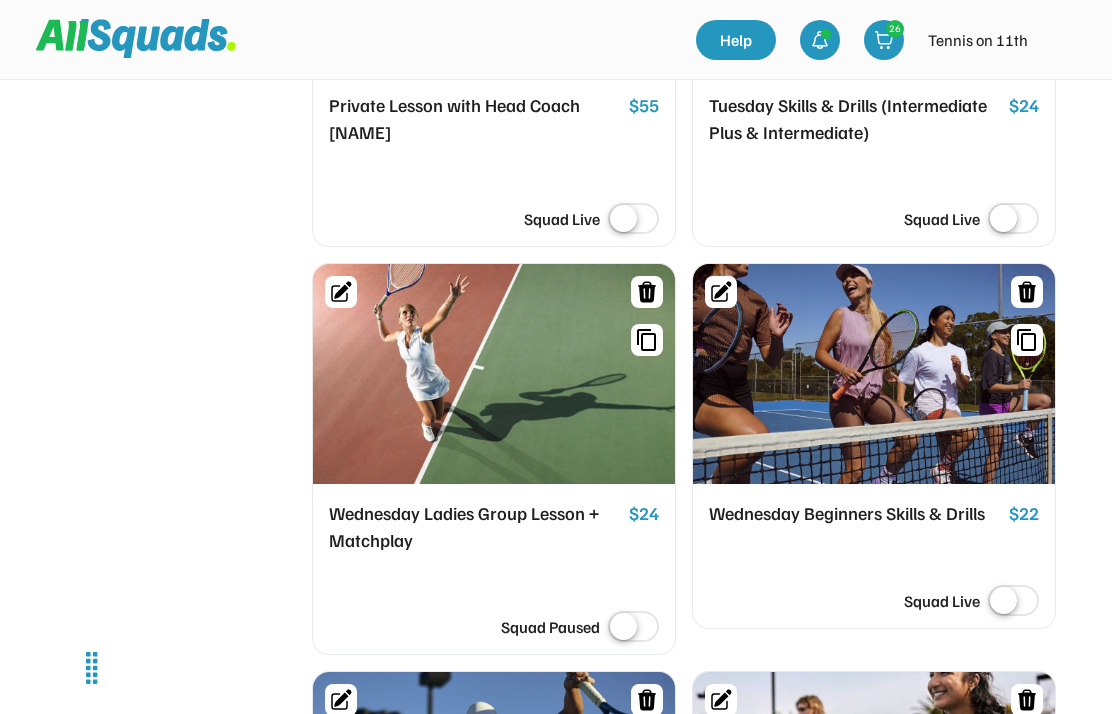 scroll, scrollTop: 6127, scrollLeft: 0, axis: vertical 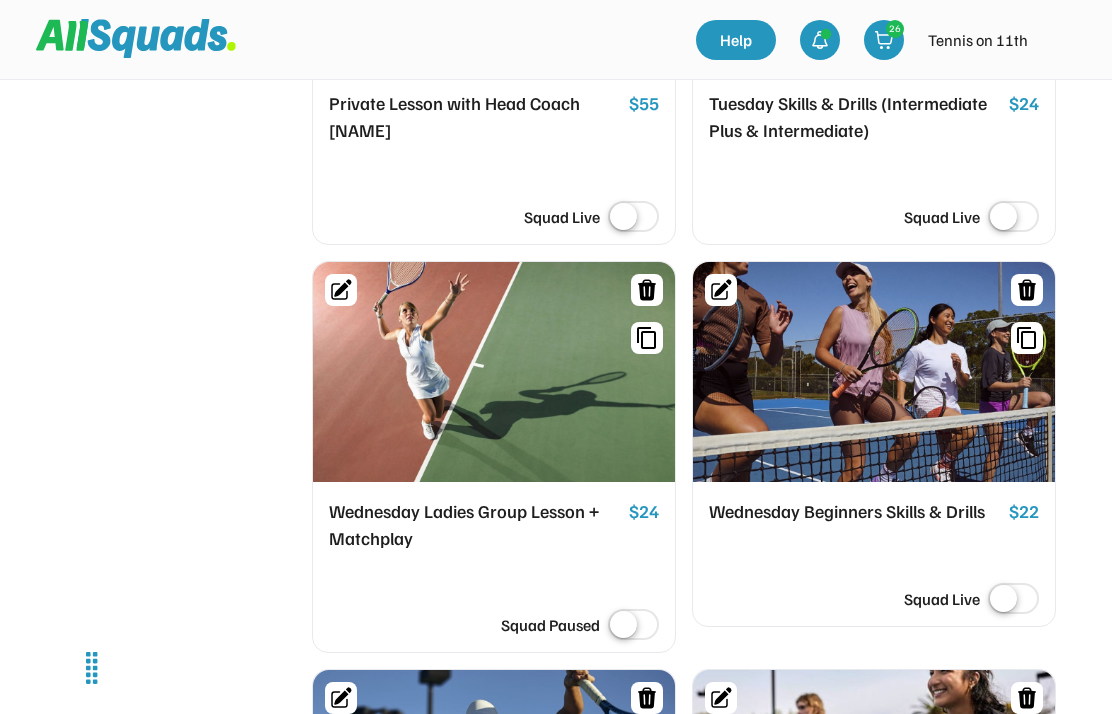 click at bounding box center (633, 626) 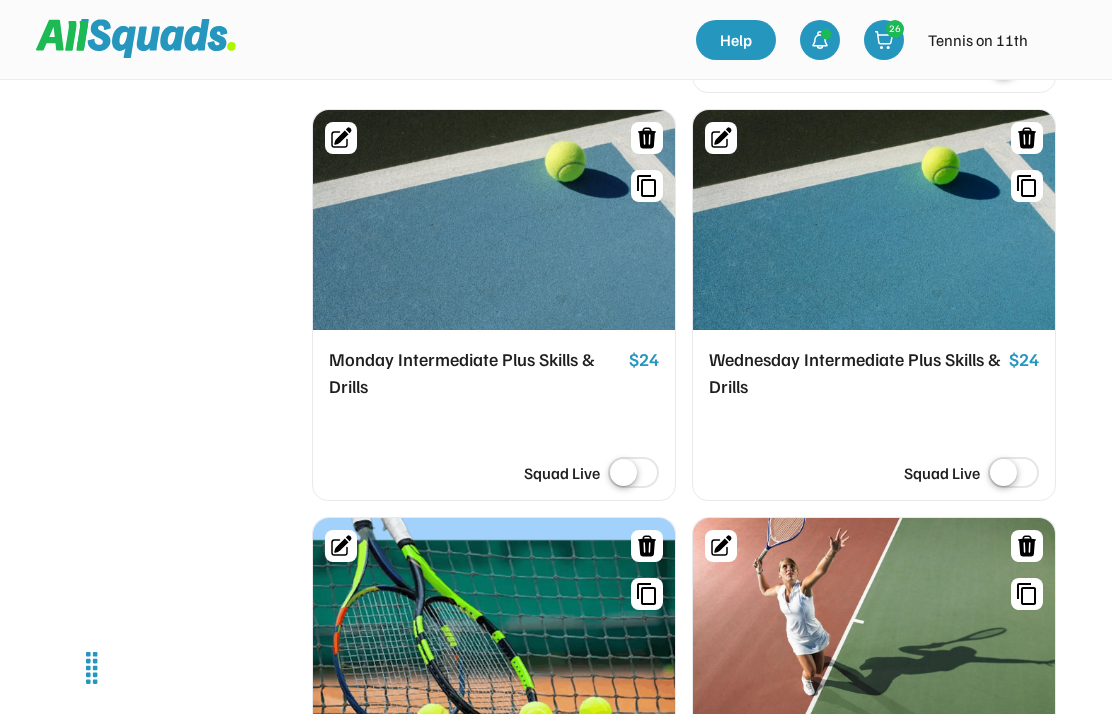 scroll, scrollTop: 7486, scrollLeft: 0, axis: vertical 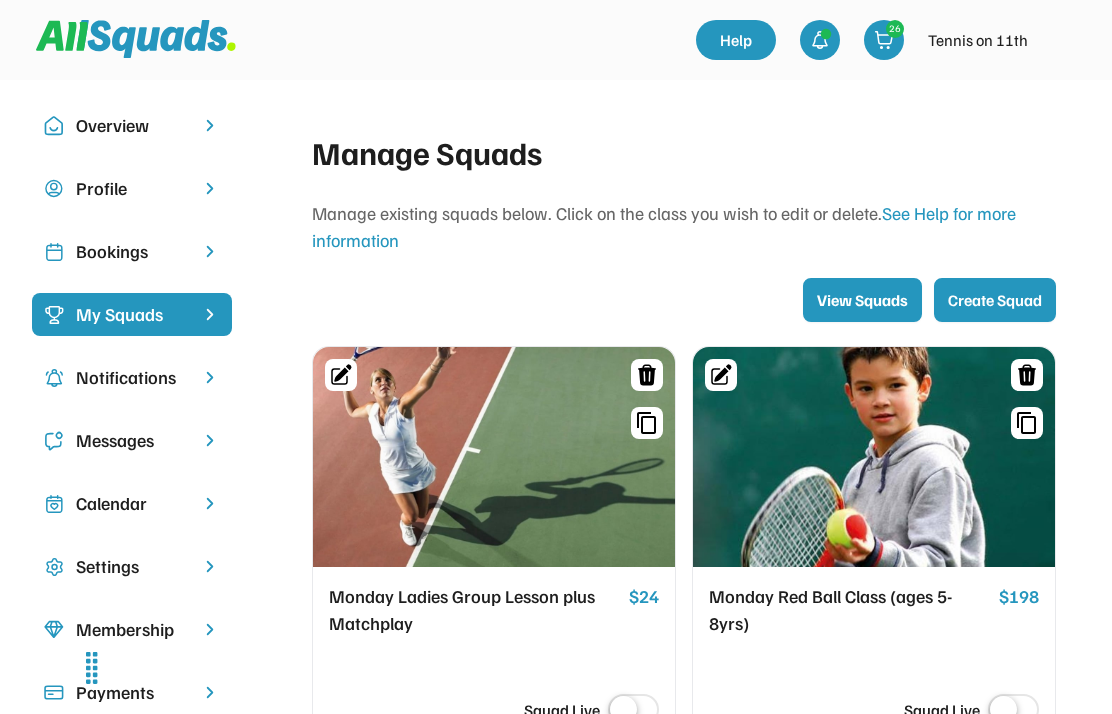 click at bounding box center (136, 39) 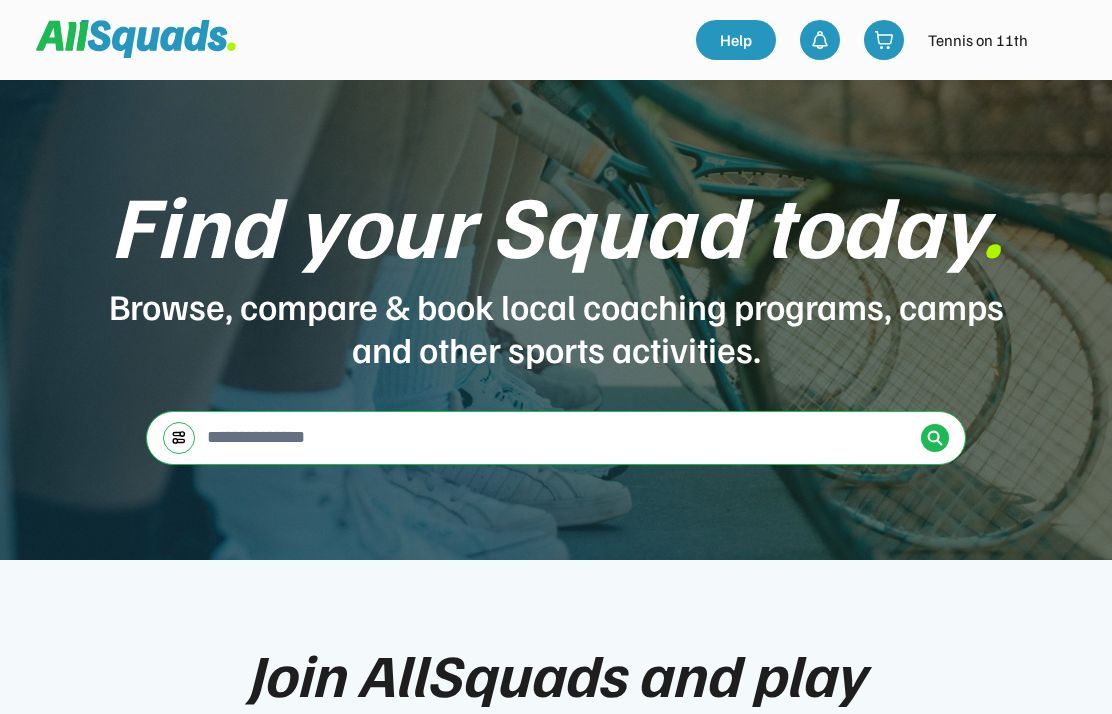 scroll, scrollTop: 0, scrollLeft: 0, axis: both 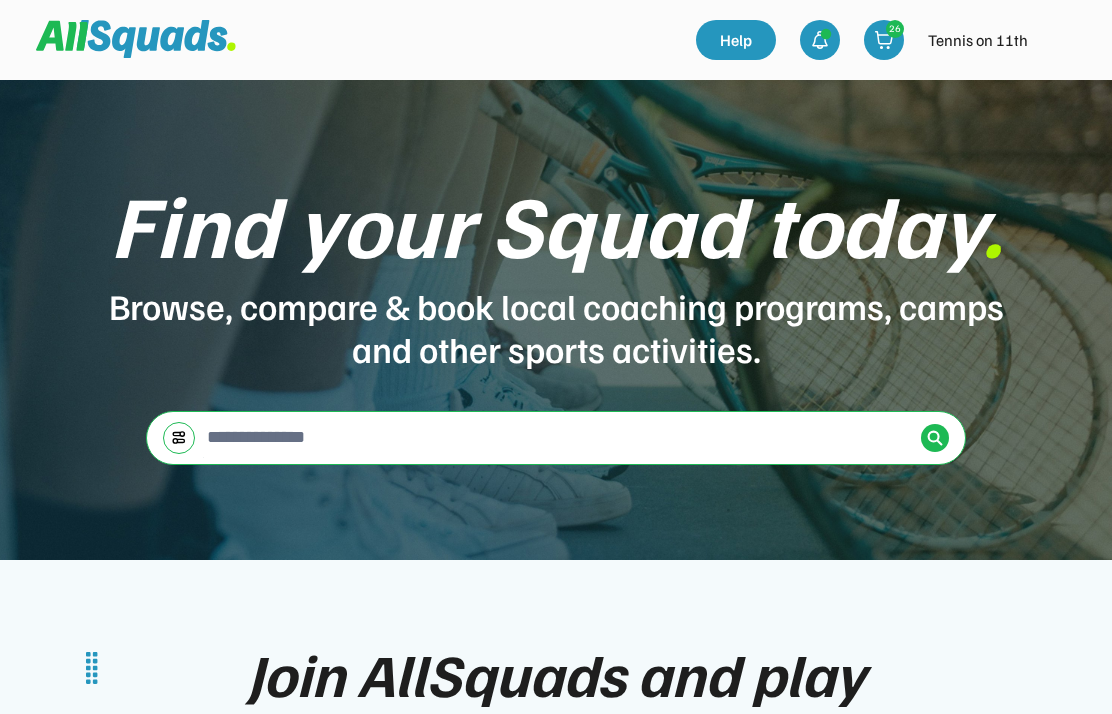 click at bounding box center (1060, 40) 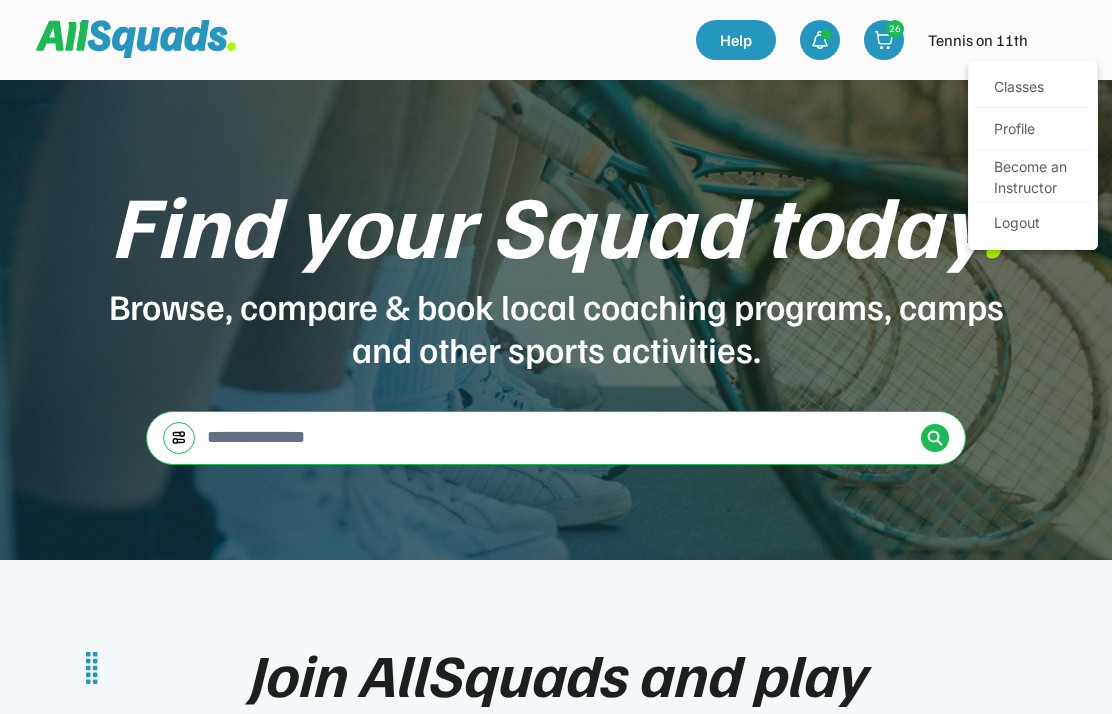 click on "Become an Instructor" at bounding box center [1033, 177] 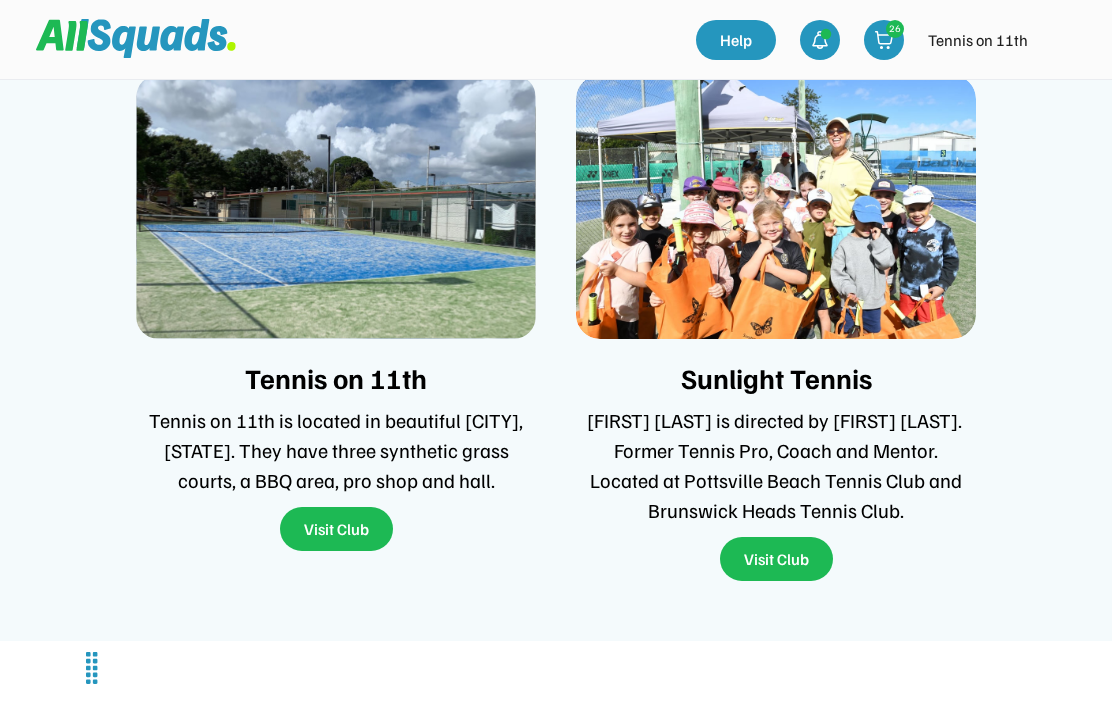 scroll, scrollTop: 4610, scrollLeft: 0, axis: vertical 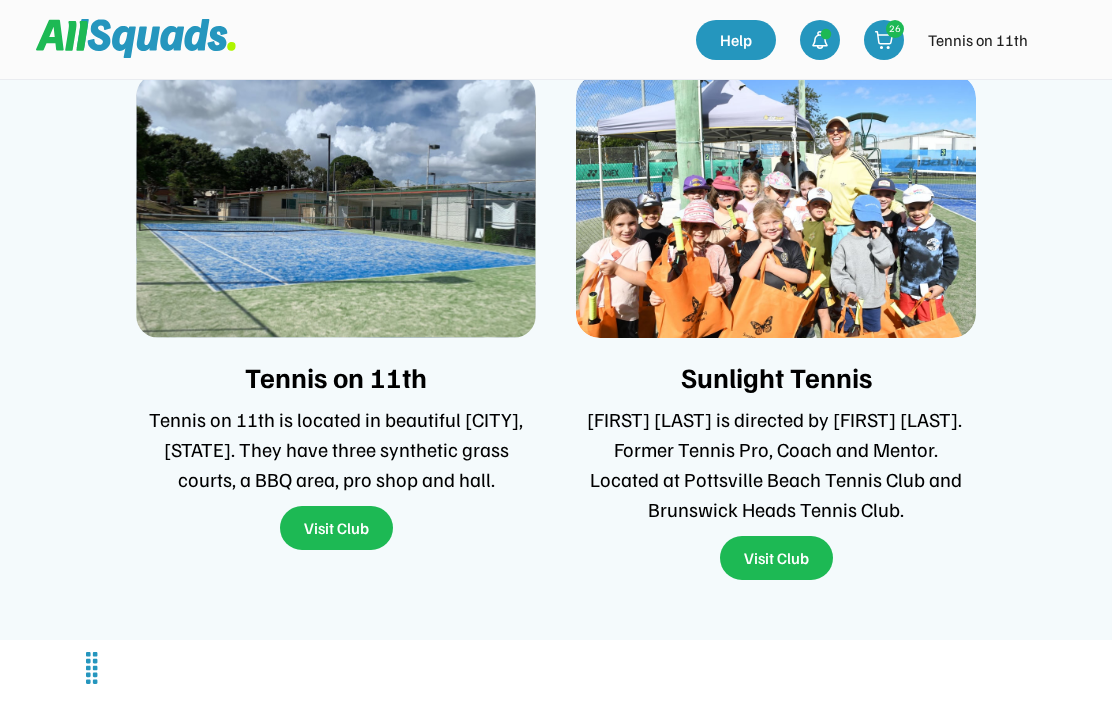 click on "Visit Club" at bounding box center [336, 528] 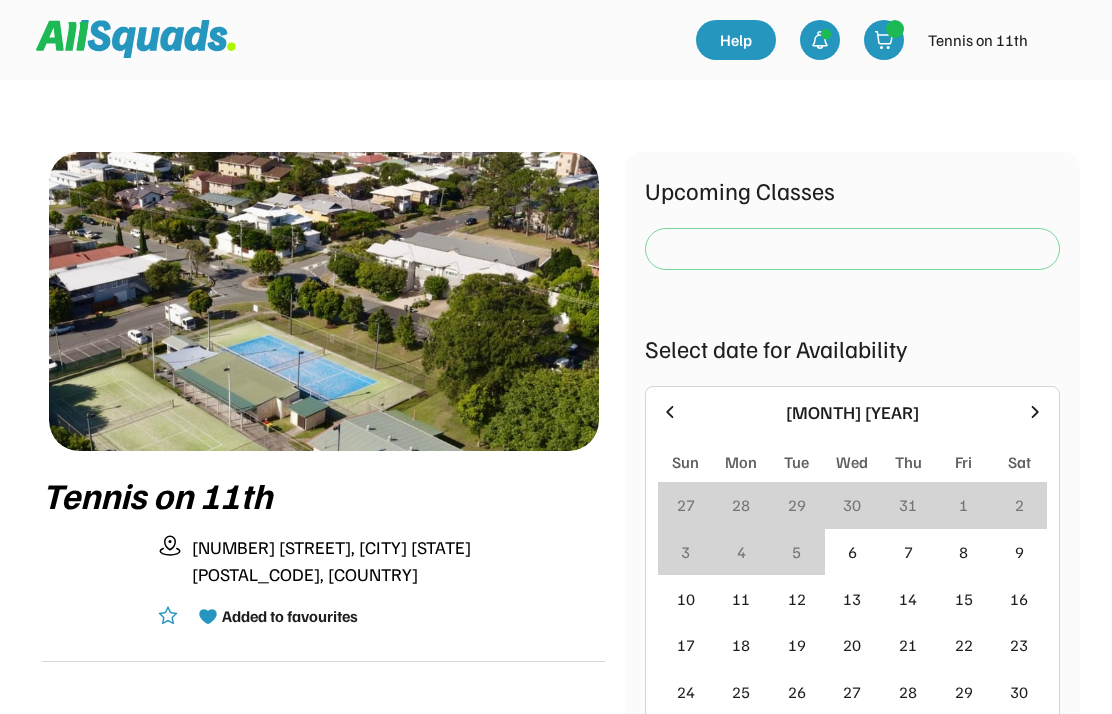 scroll, scrollTop: 0, scrollLeft: 0, axis: both 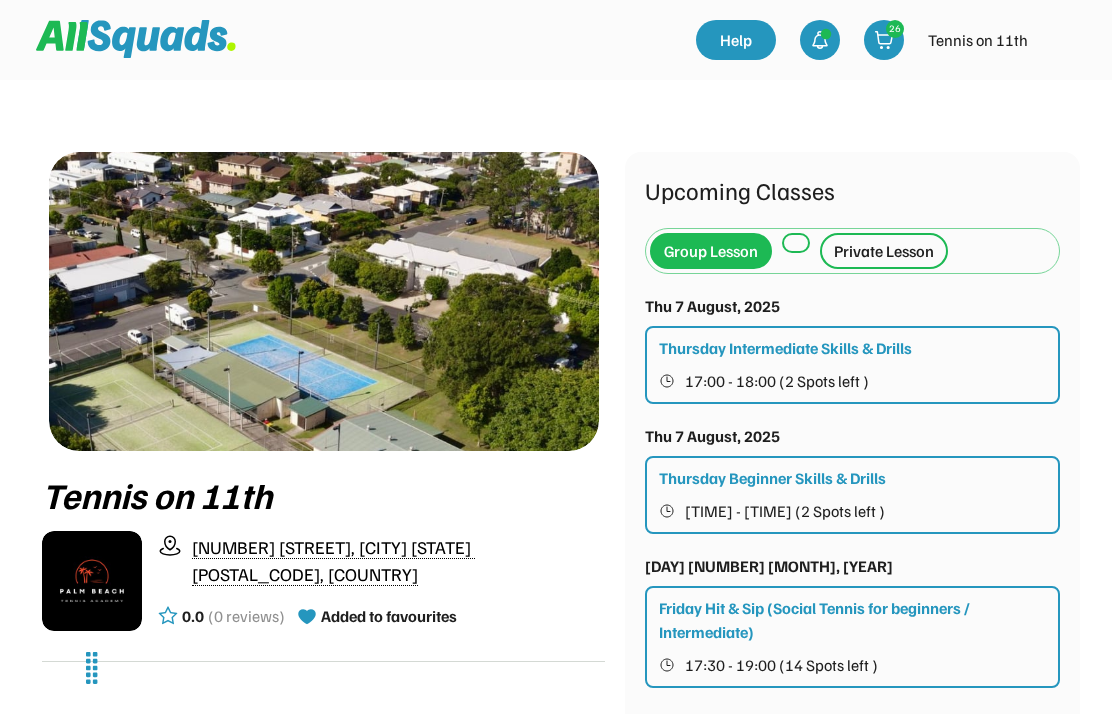 click on "Private Lesson" at bounding box center (884, 251) 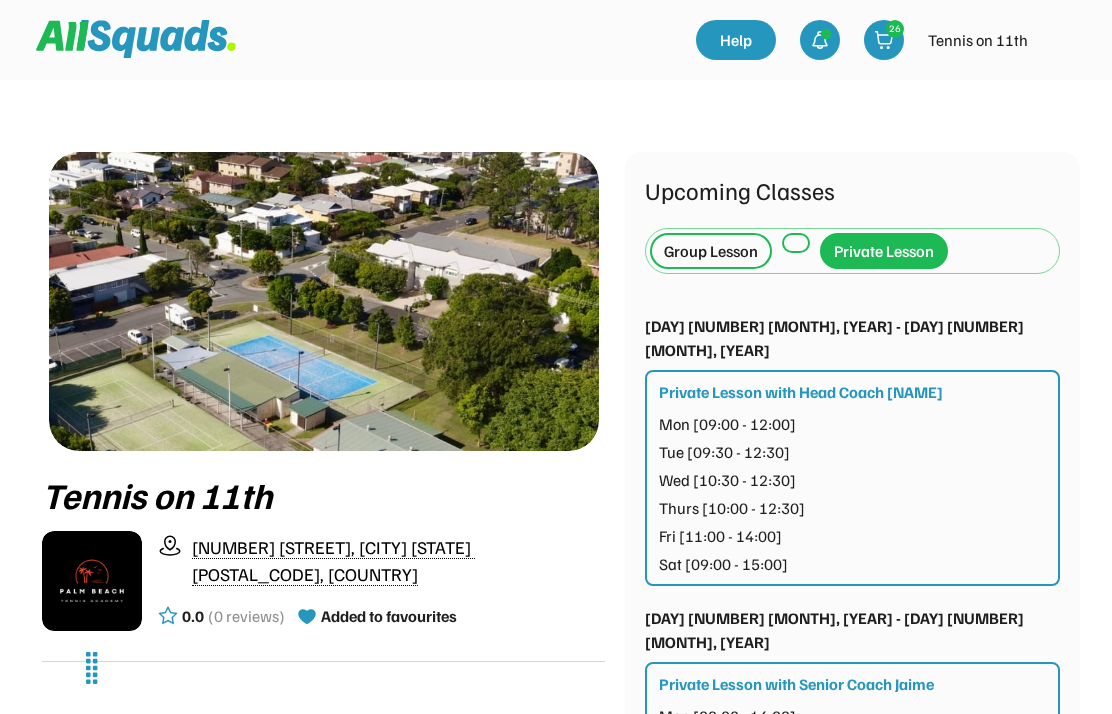 click on "Group Lesson" at bounding box center (711, 251) 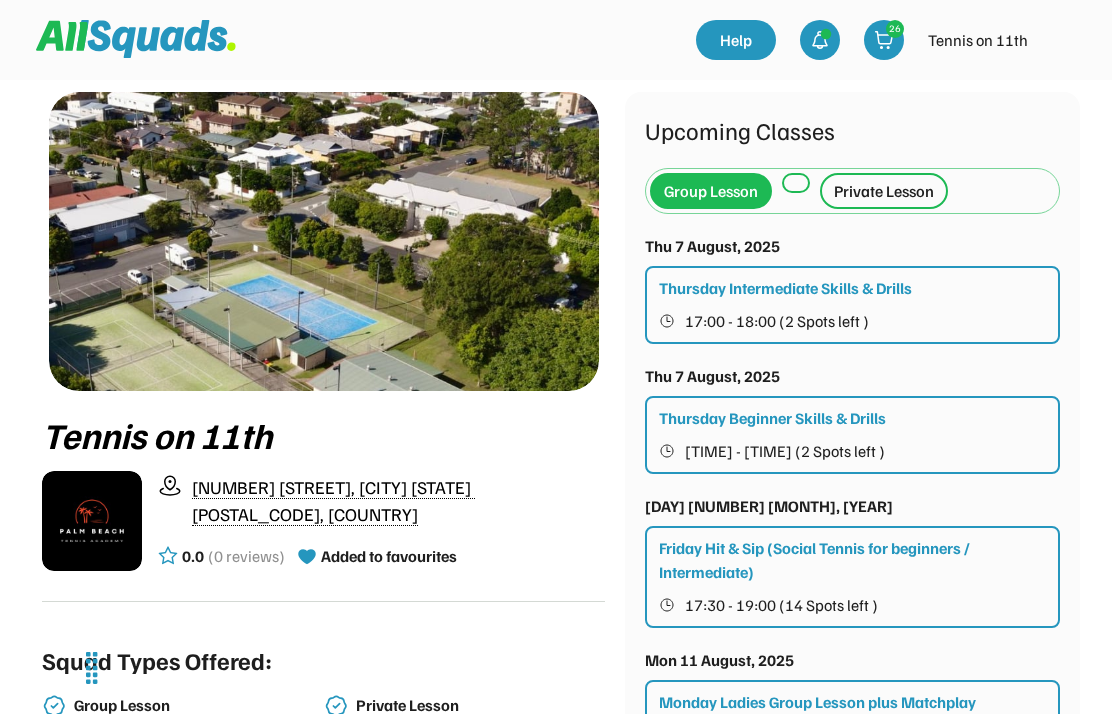 scroll, scrollTop: 0, scrollLeft: 0, axis: both 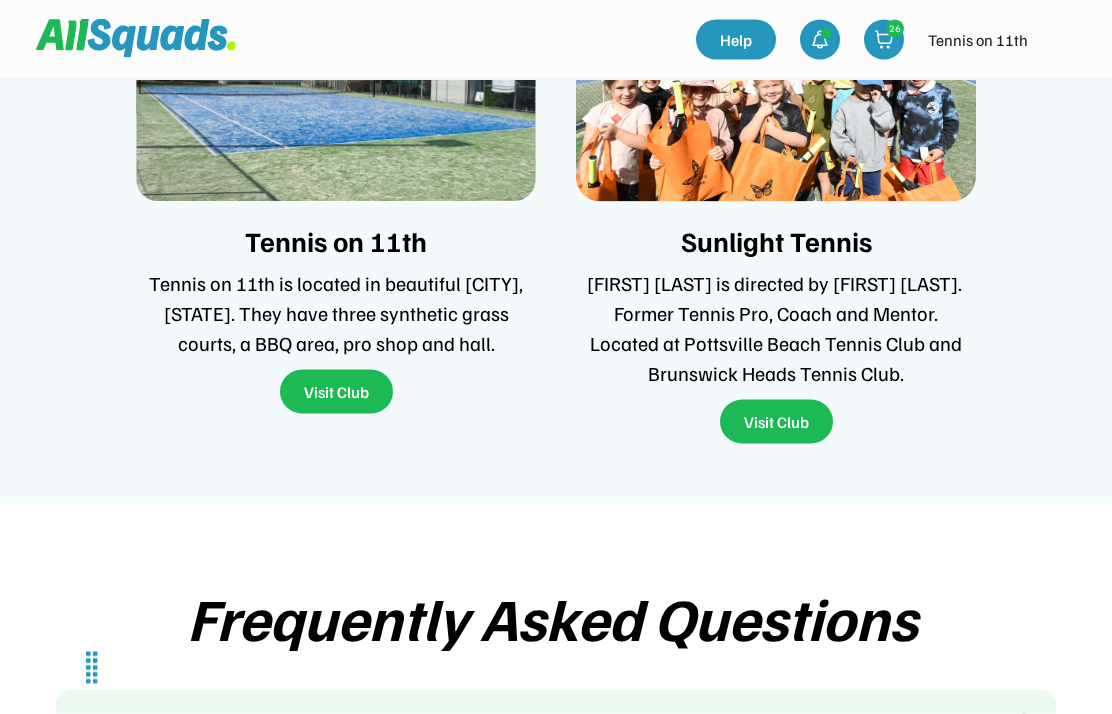 click on "Visit Club" at bounding box center [776, 422] 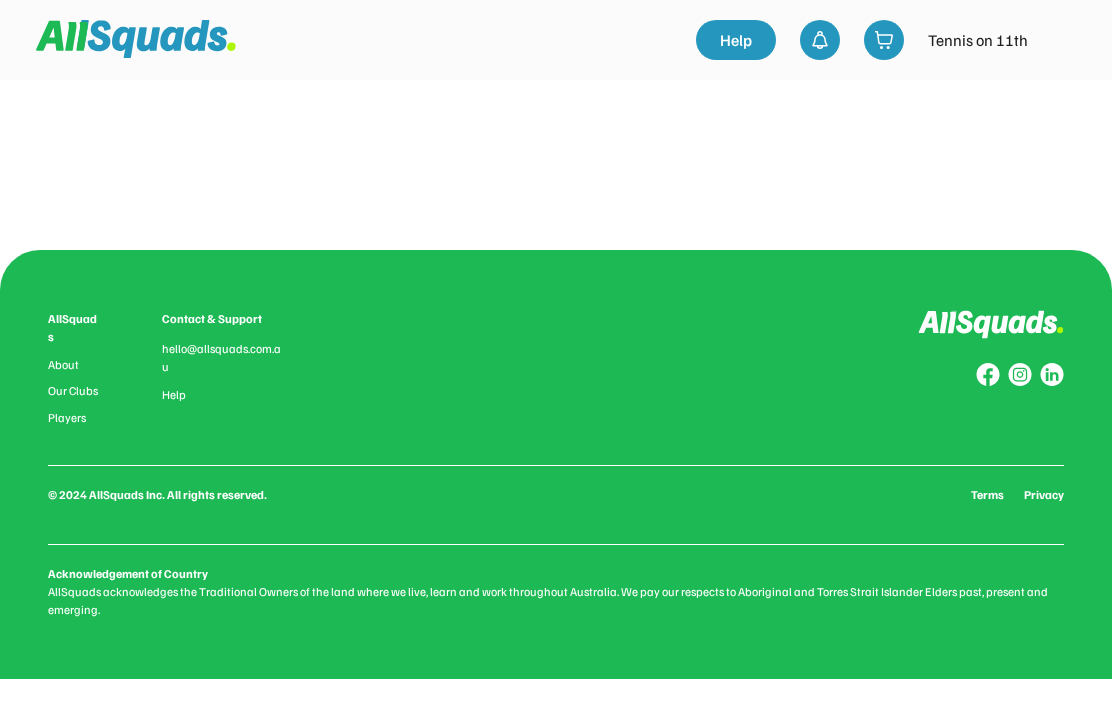 scroll, scrollTop: 0, scrollLeft: 0, axis: both 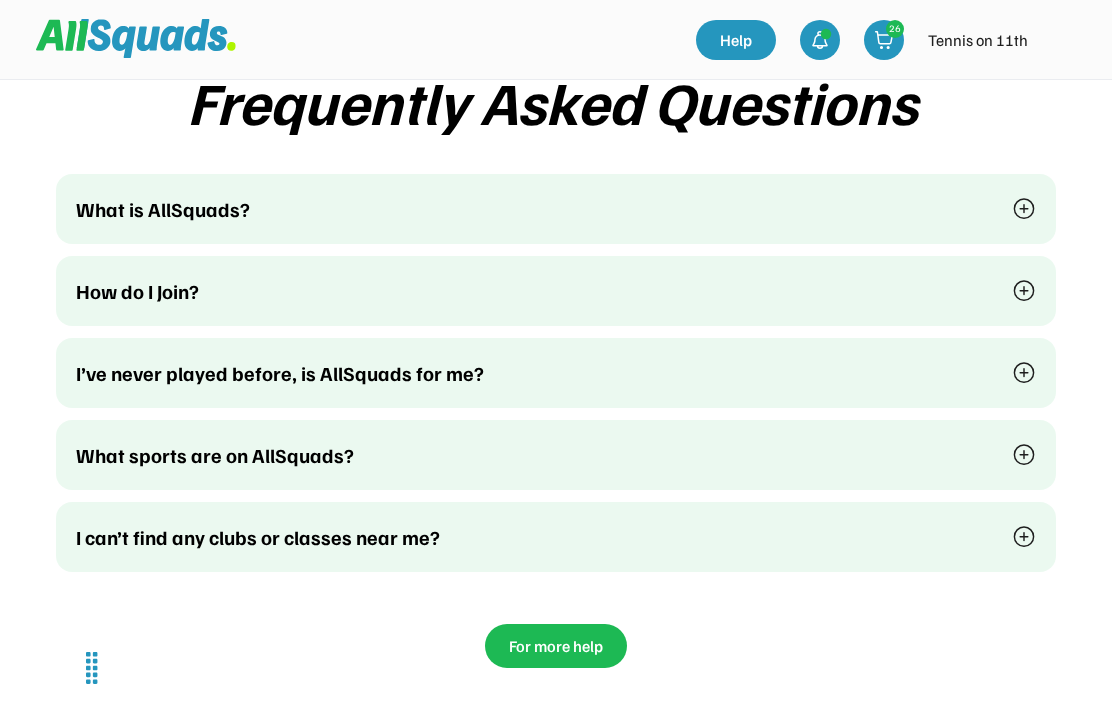 click on "I can’t find any clubs or classes near me?" at bounding box center [532, 537] 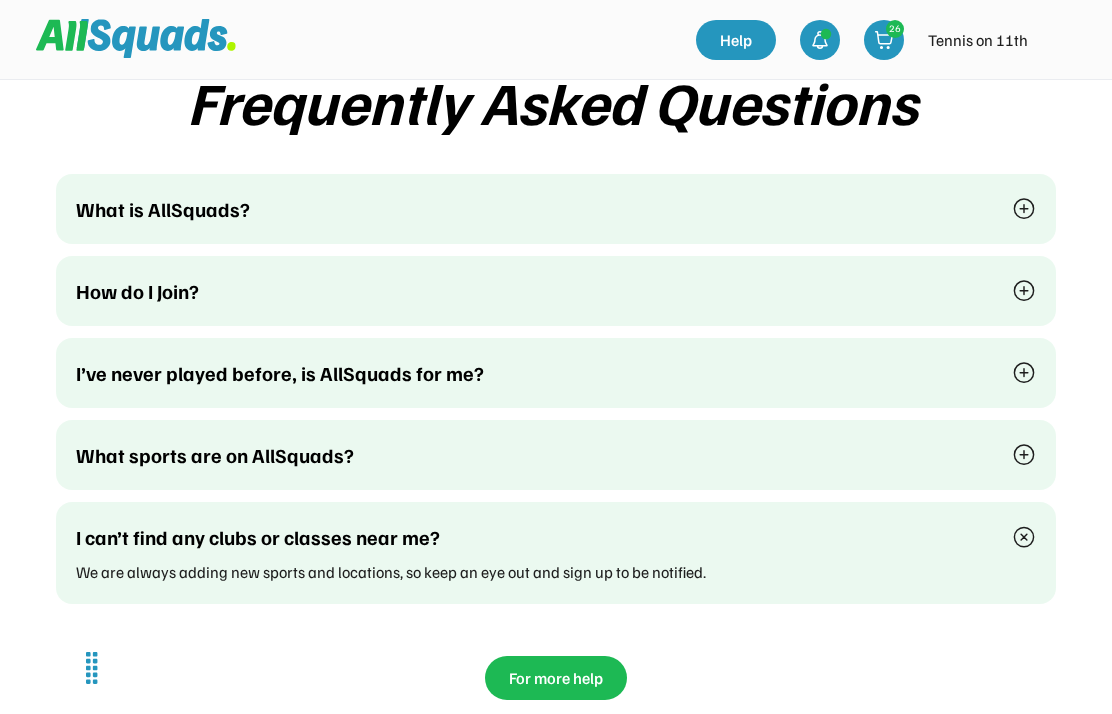 click at bounding box center (1024, 537) 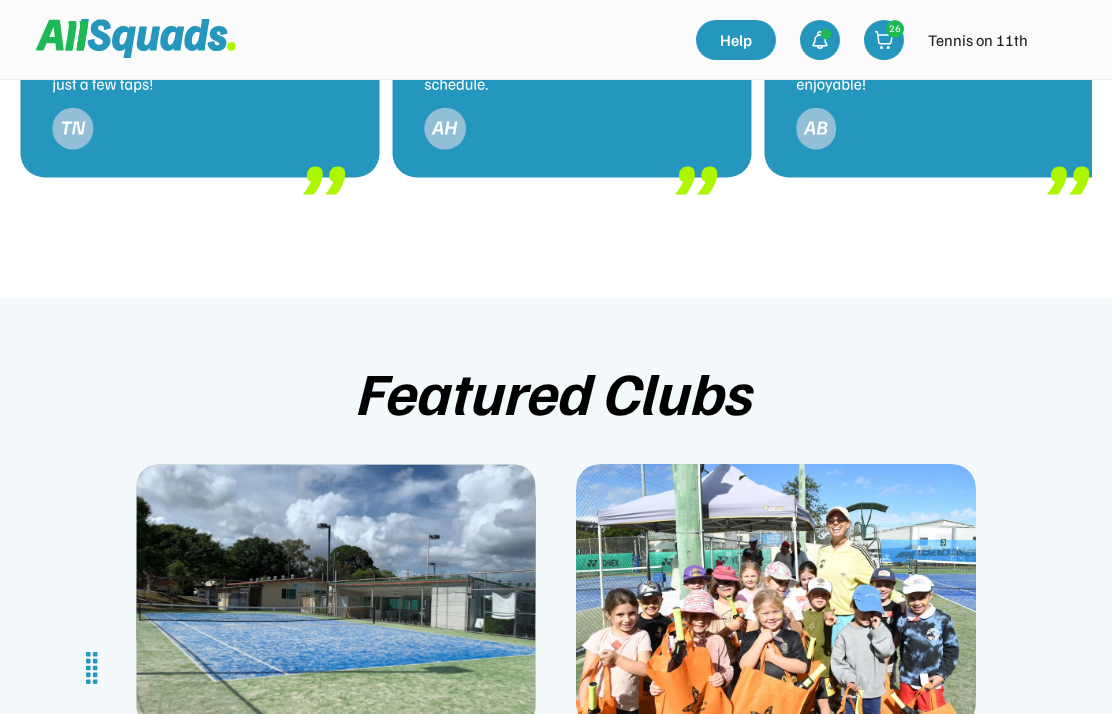 scroll, scrollTop: 4217, scrollLeft: 0, axis: vertical 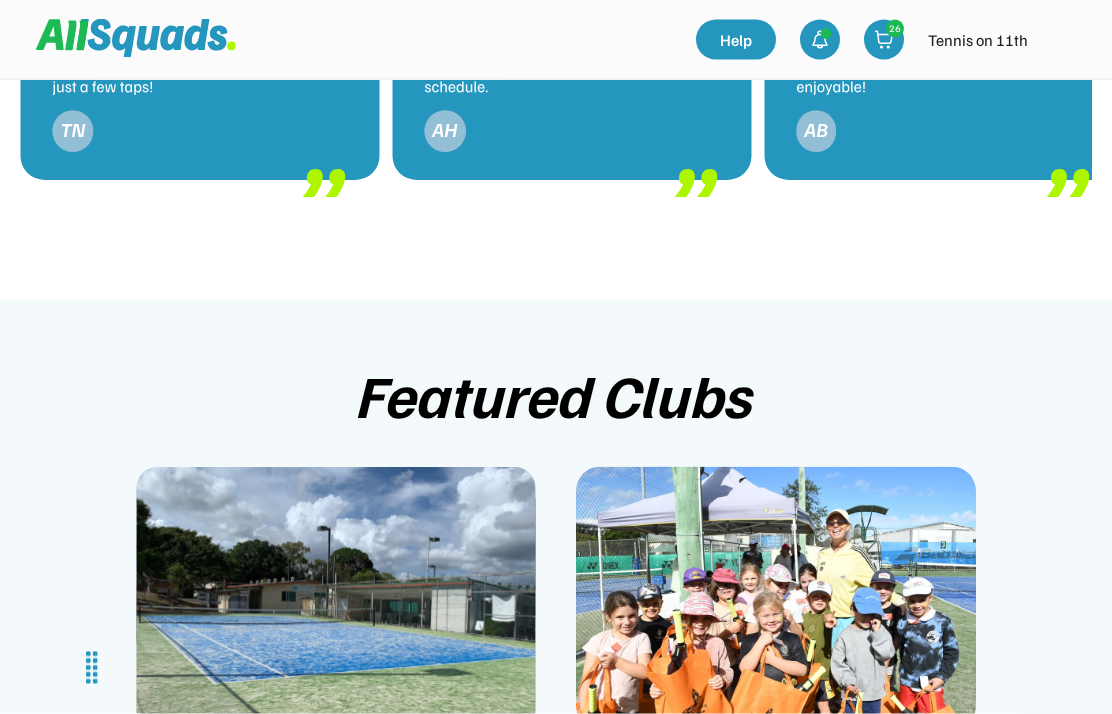 click at bounding box center (136, 38) 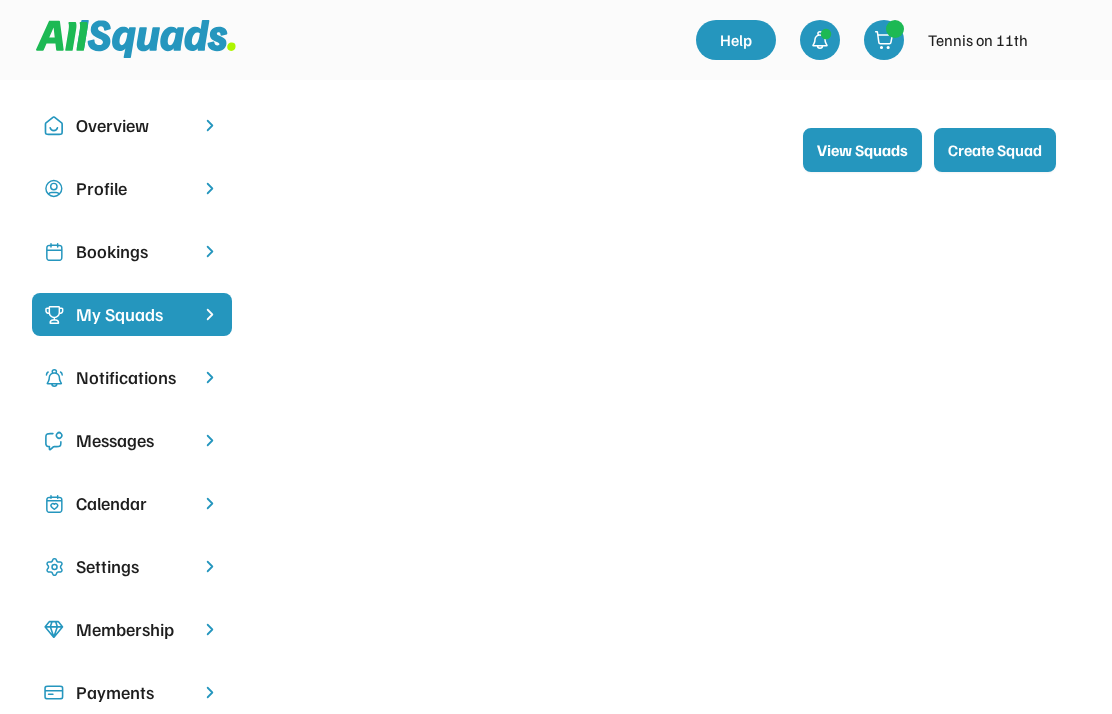 scroll, scrollTop: 0, scrollLeft: 0, axis: both 